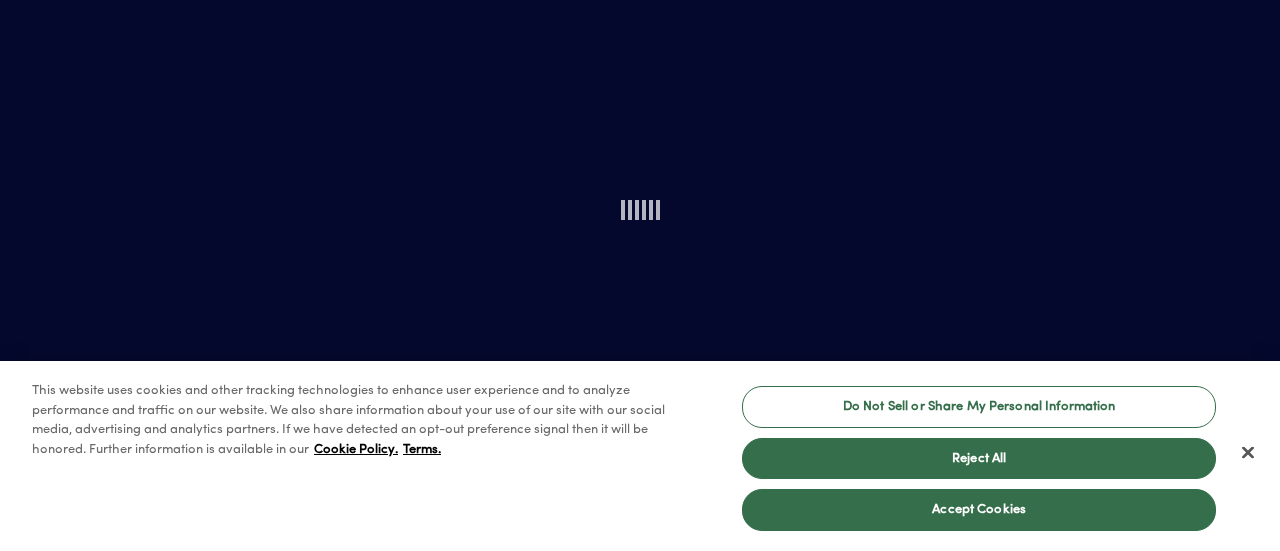 scroll, scrollTop: 0, scrollLeft: 0, axis: both 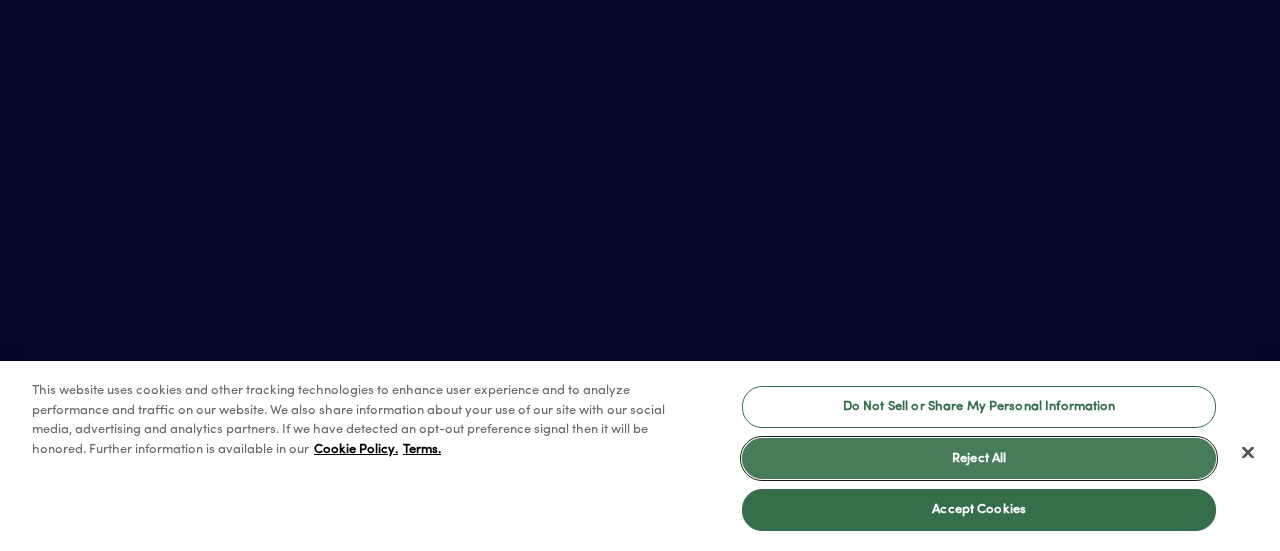 click on "Reject All" at bounding box center [979, 459] 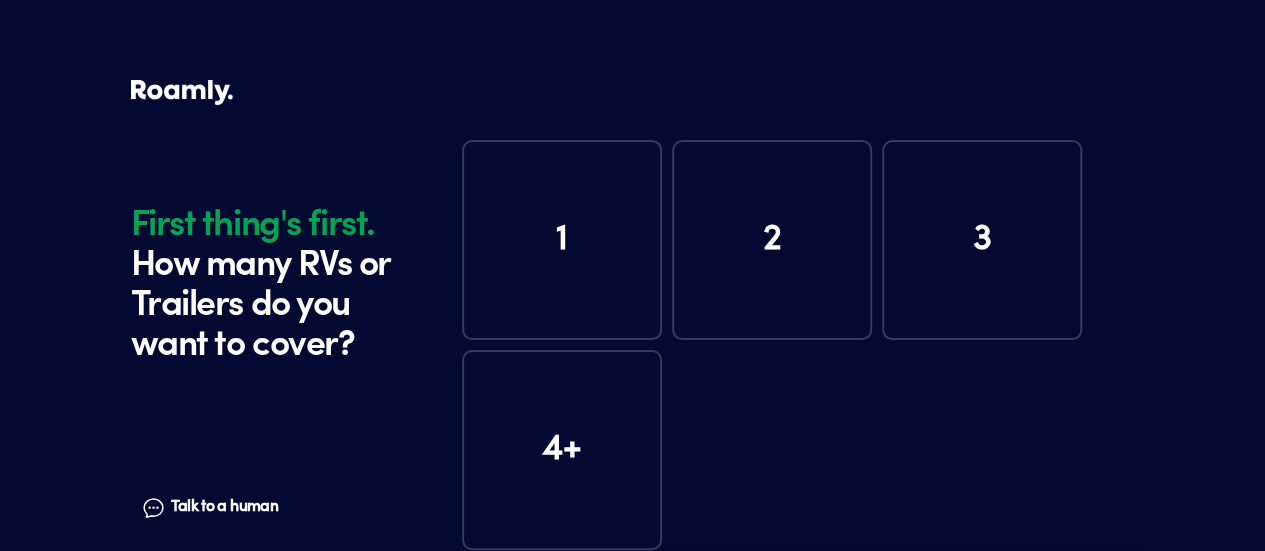 click on "1" at bounding box center (562, 240) 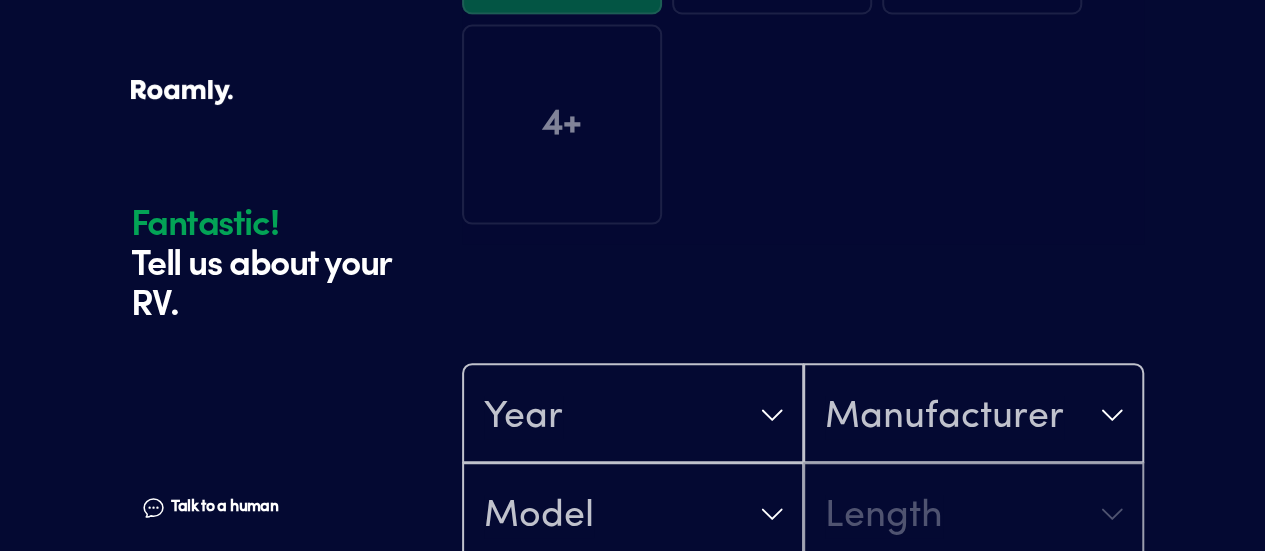scroll, scrollTop: 390, scrollLeft: 0, axis: vertical 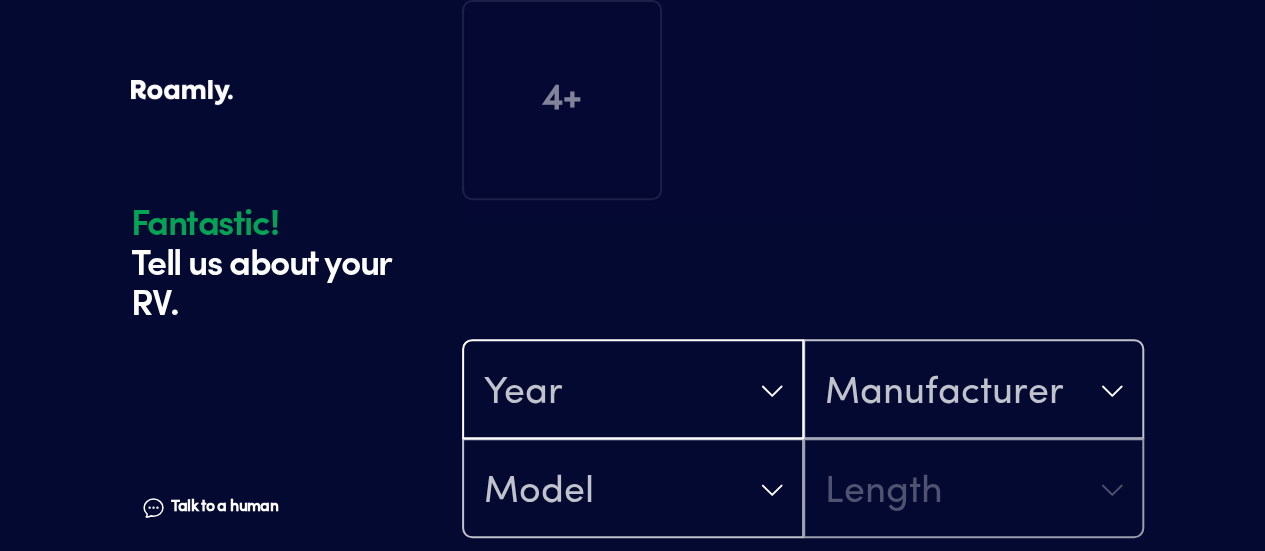 click on "Year" at bounding box center [633, 391] 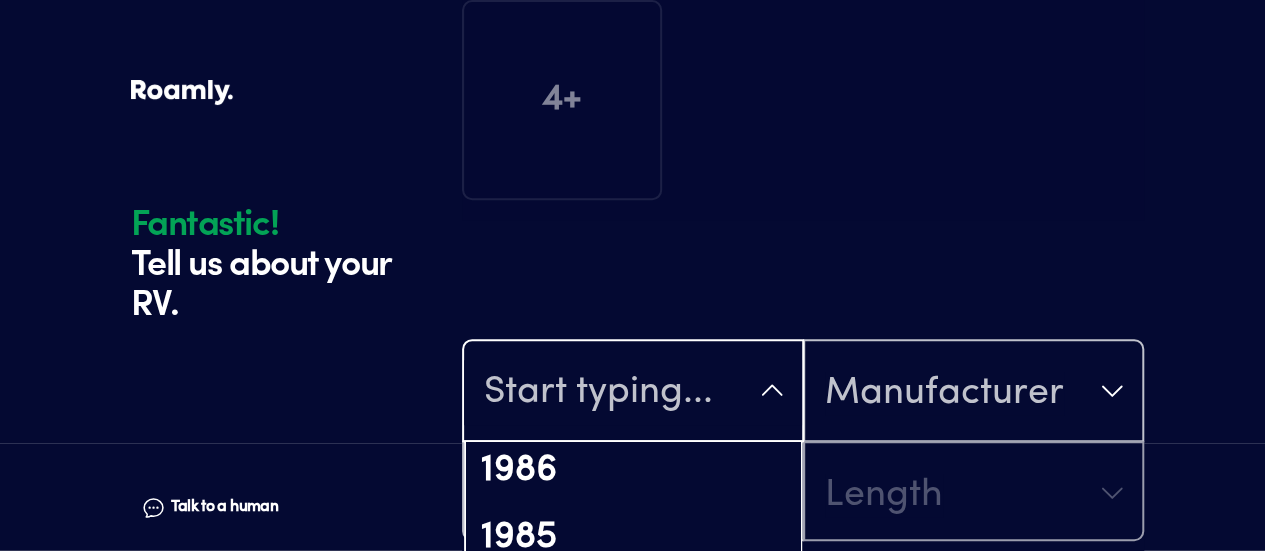 scroll, scrollTop: 2775, scrollLeft: 0, axis: vertical 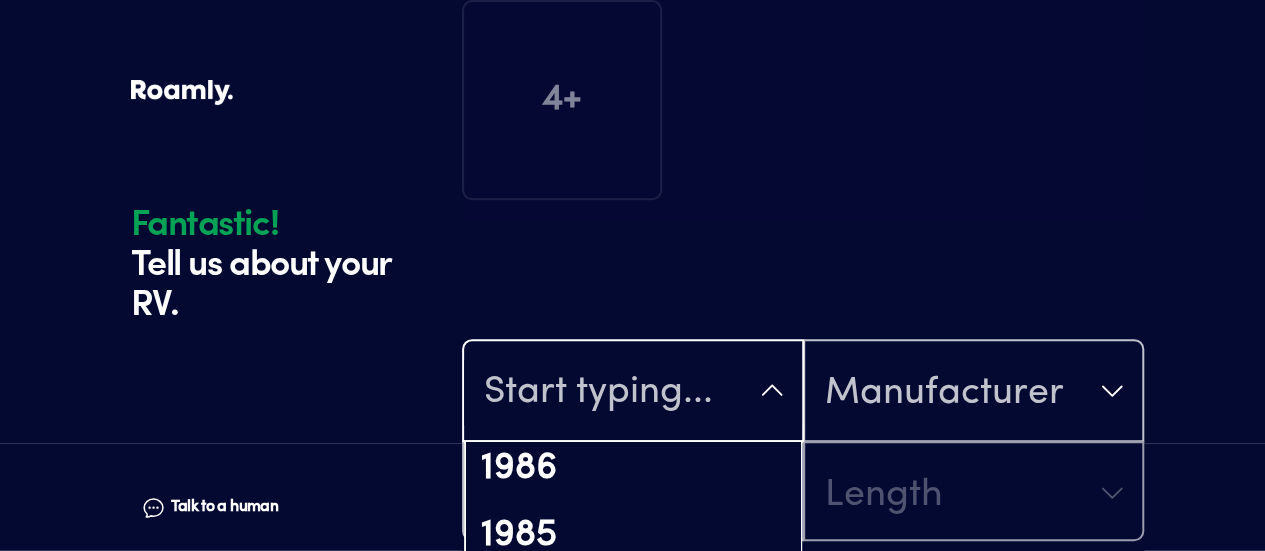 click on "1984" at bounding box center (633, 604) 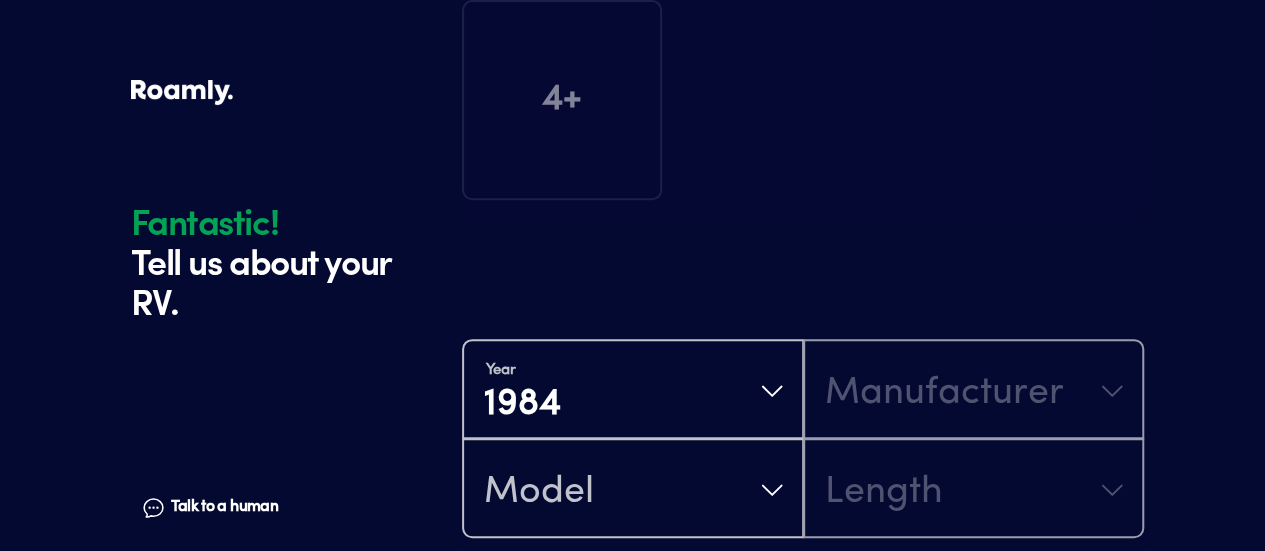click on "Are you the original owner?" at bounding box center [803, 609] 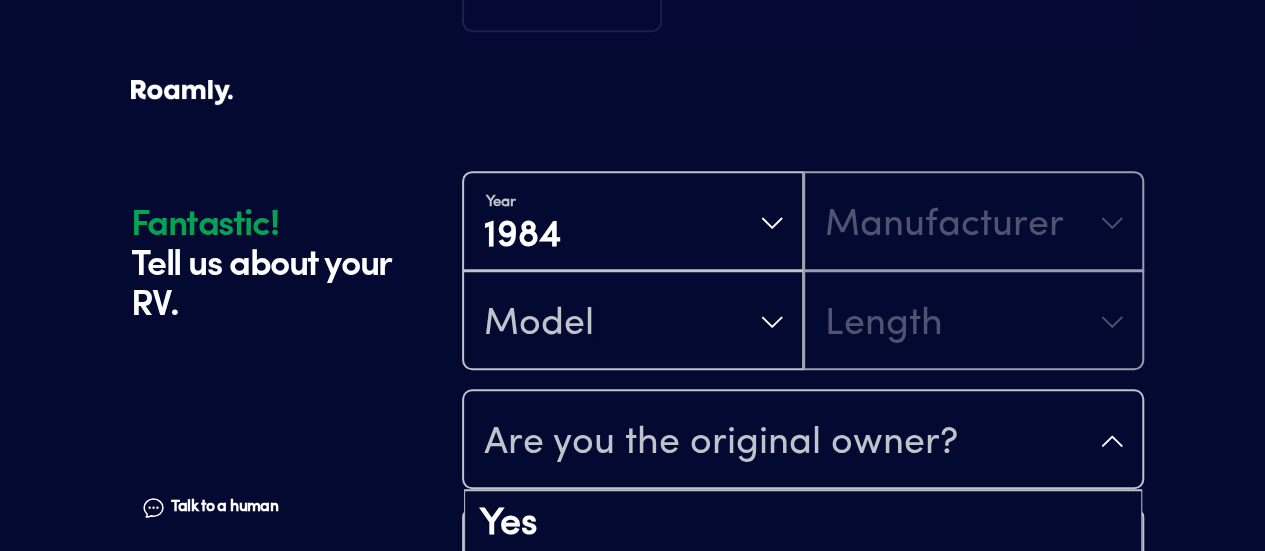 scroll, scrollTop: 586, scrollLeft: 0, axis: vertical 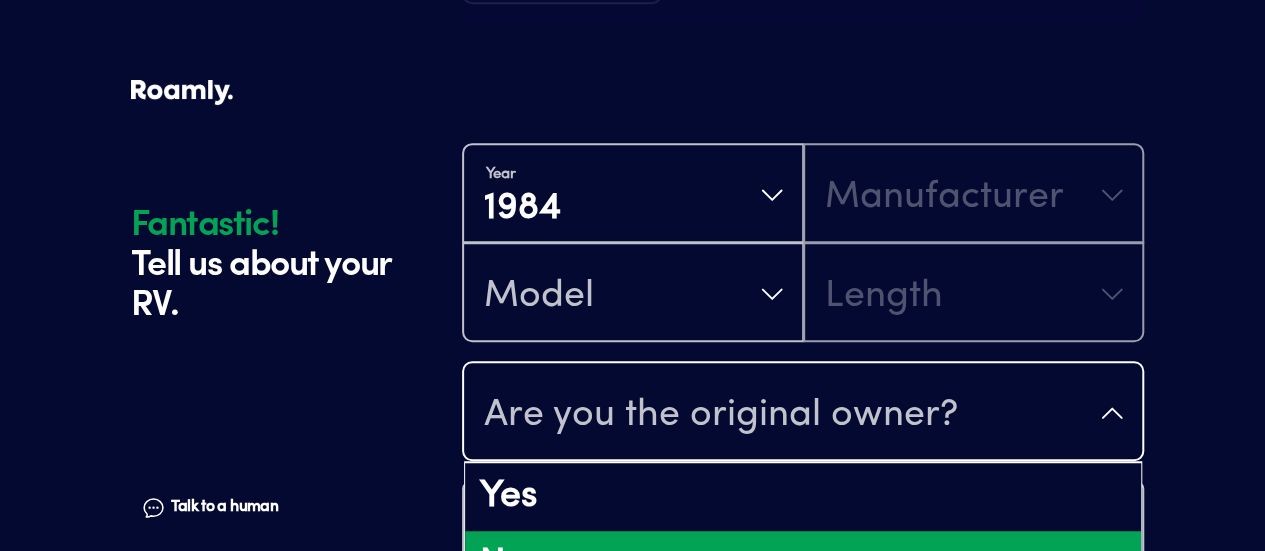 click on "No" at bounding box center (803, 565) 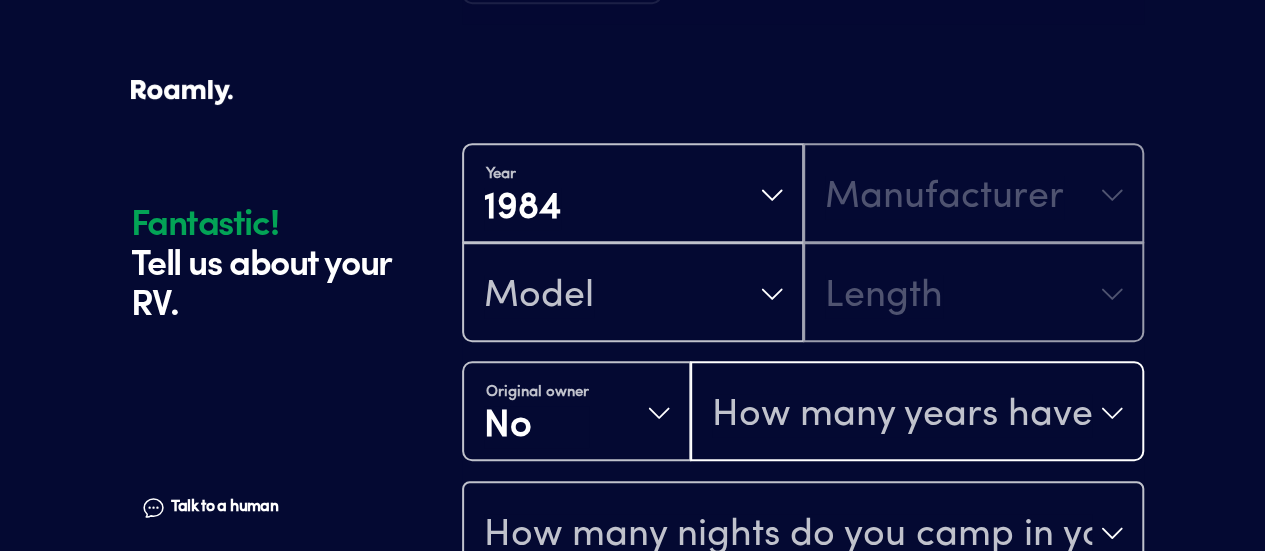 click on "How many years have you owned it?" at bounding box center (902, 415) 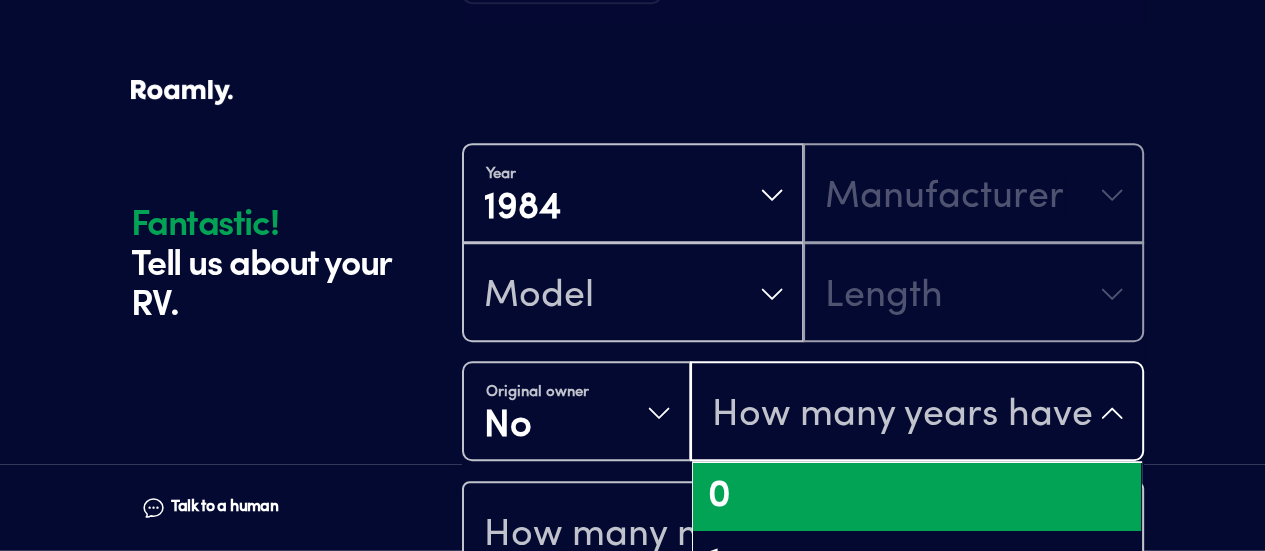 click on "0" at bounding box center (917, 497) 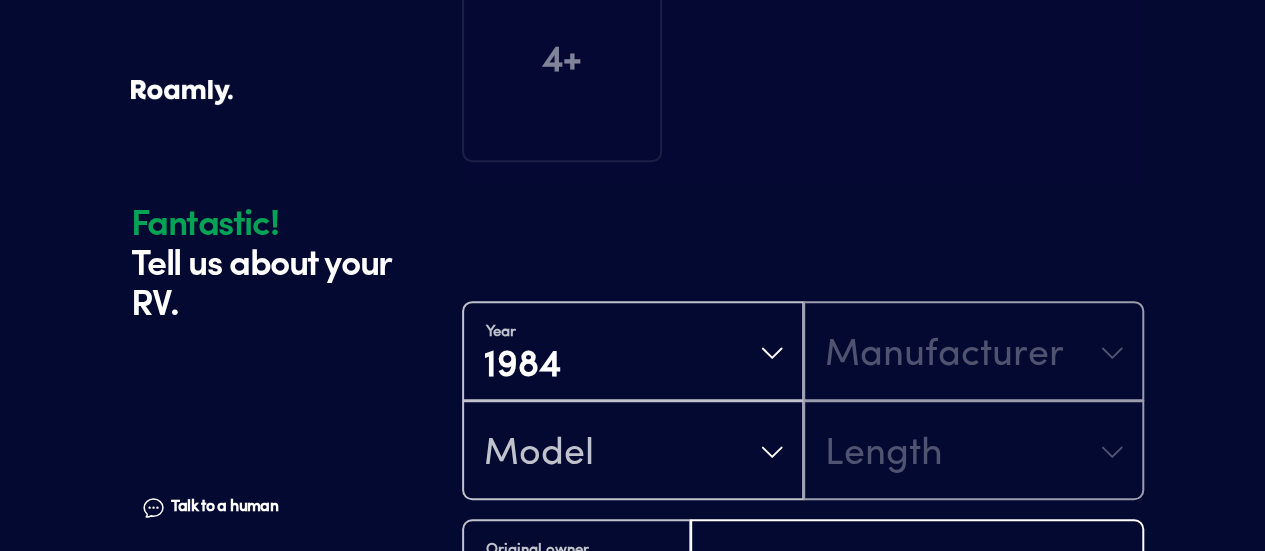 scroll, scrollTop: 393, scrollLeft: 0, axis: vertical 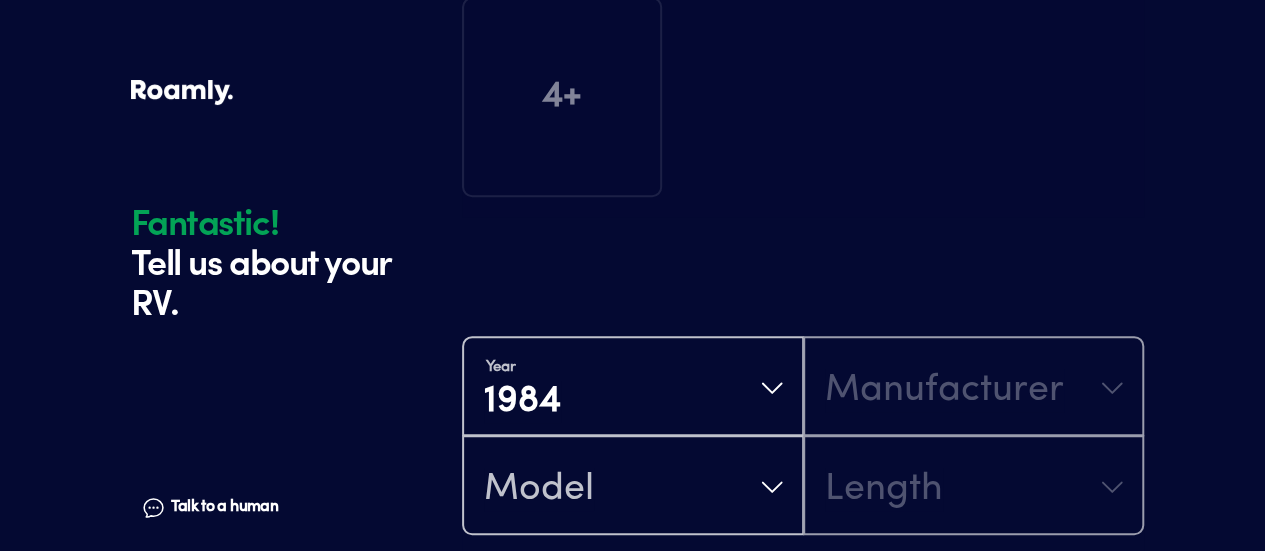 type 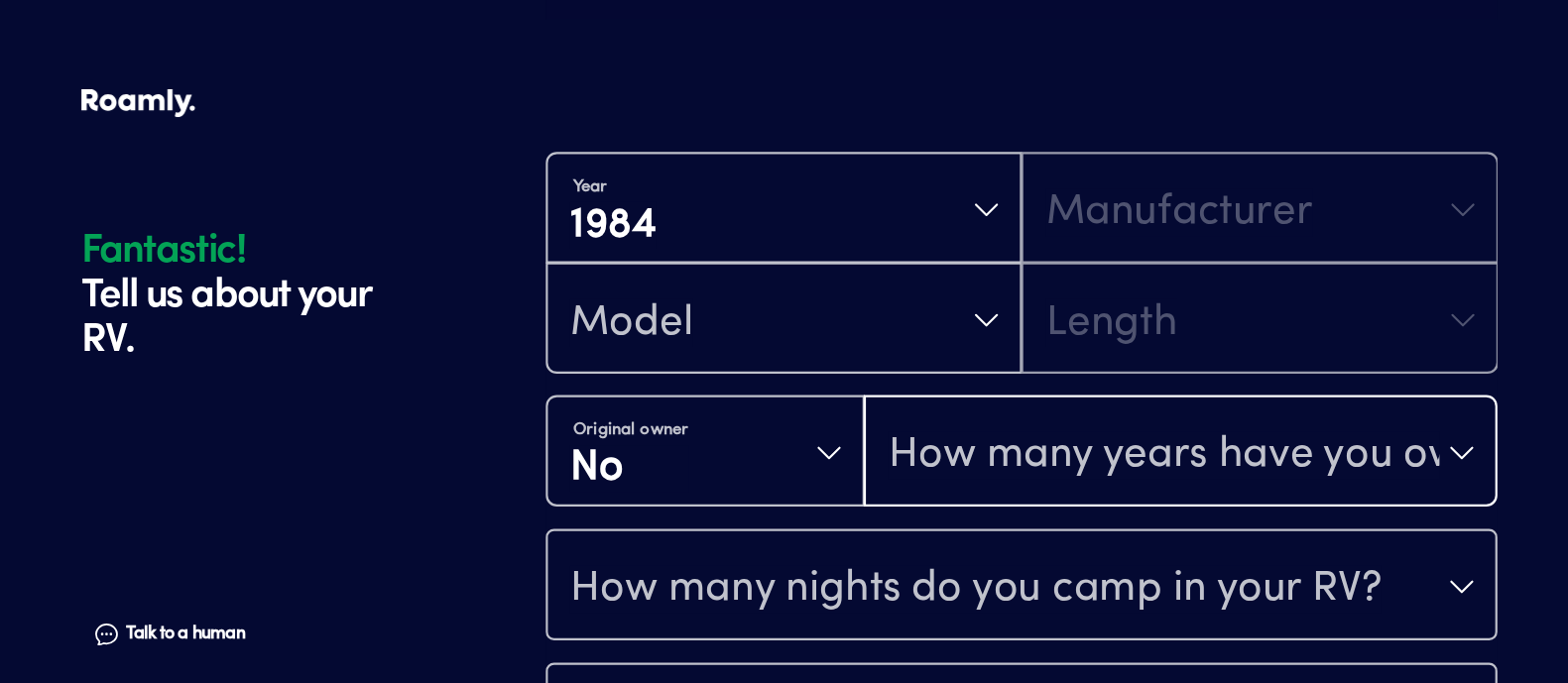 scroll, scrollTop: 390, scrollLeft: 0, axis: vertical 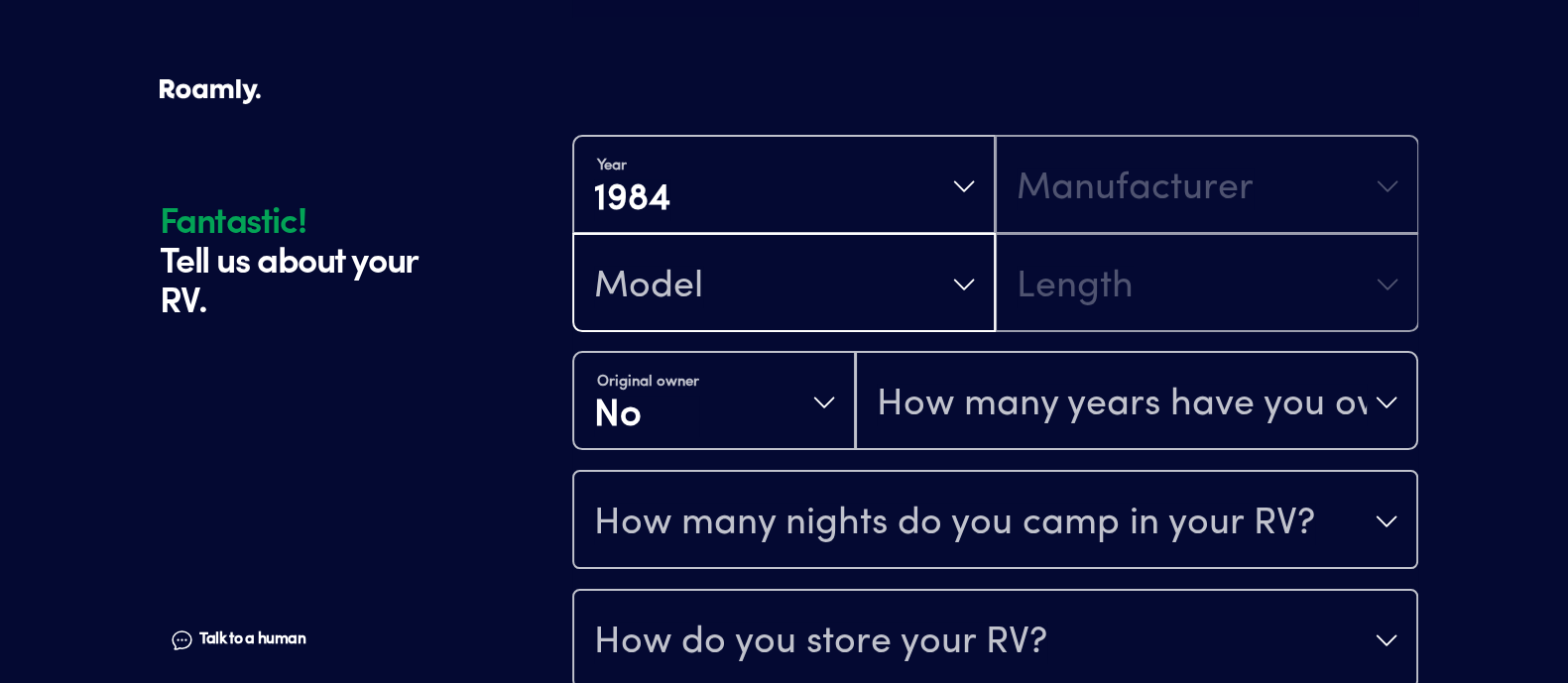 click on "Model" at bounding box center (784, 285) 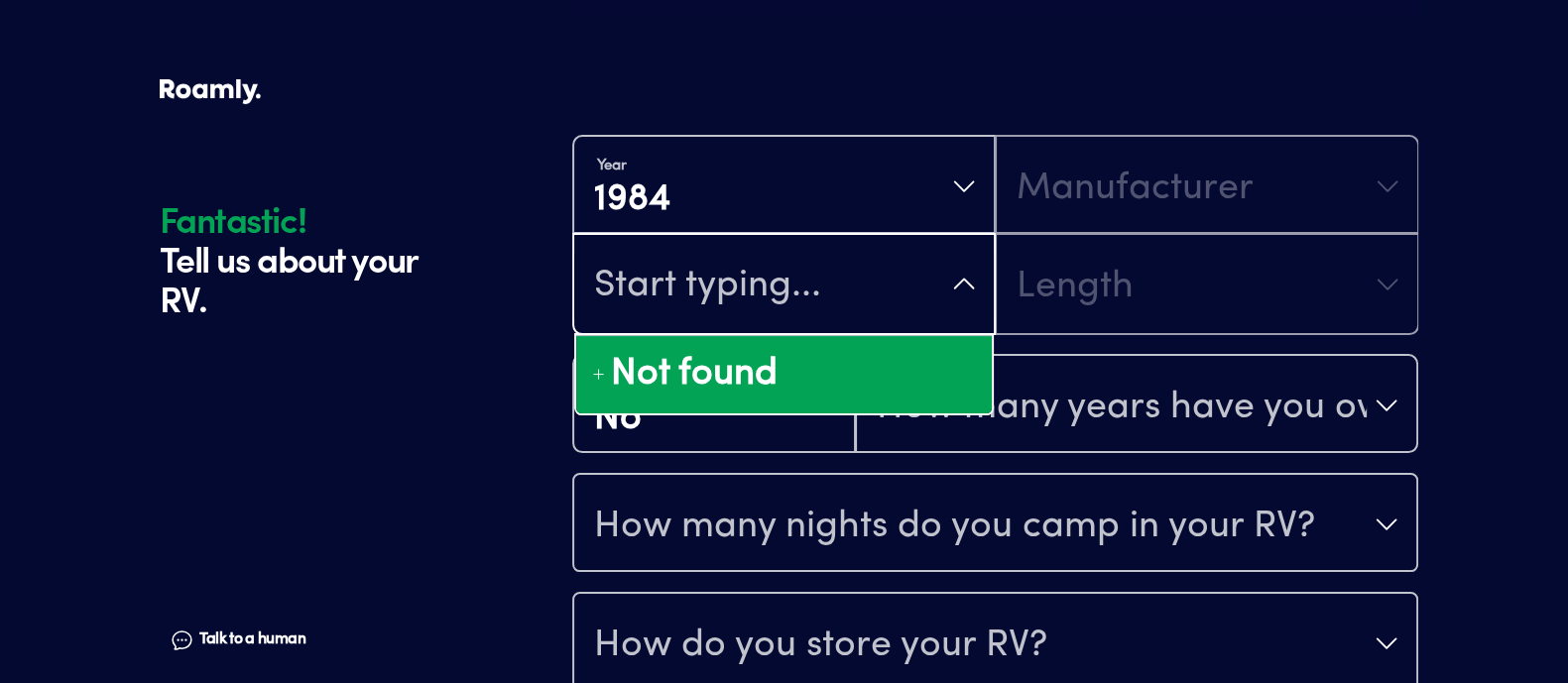 click on "Not found" at bounding box center [694, 375] 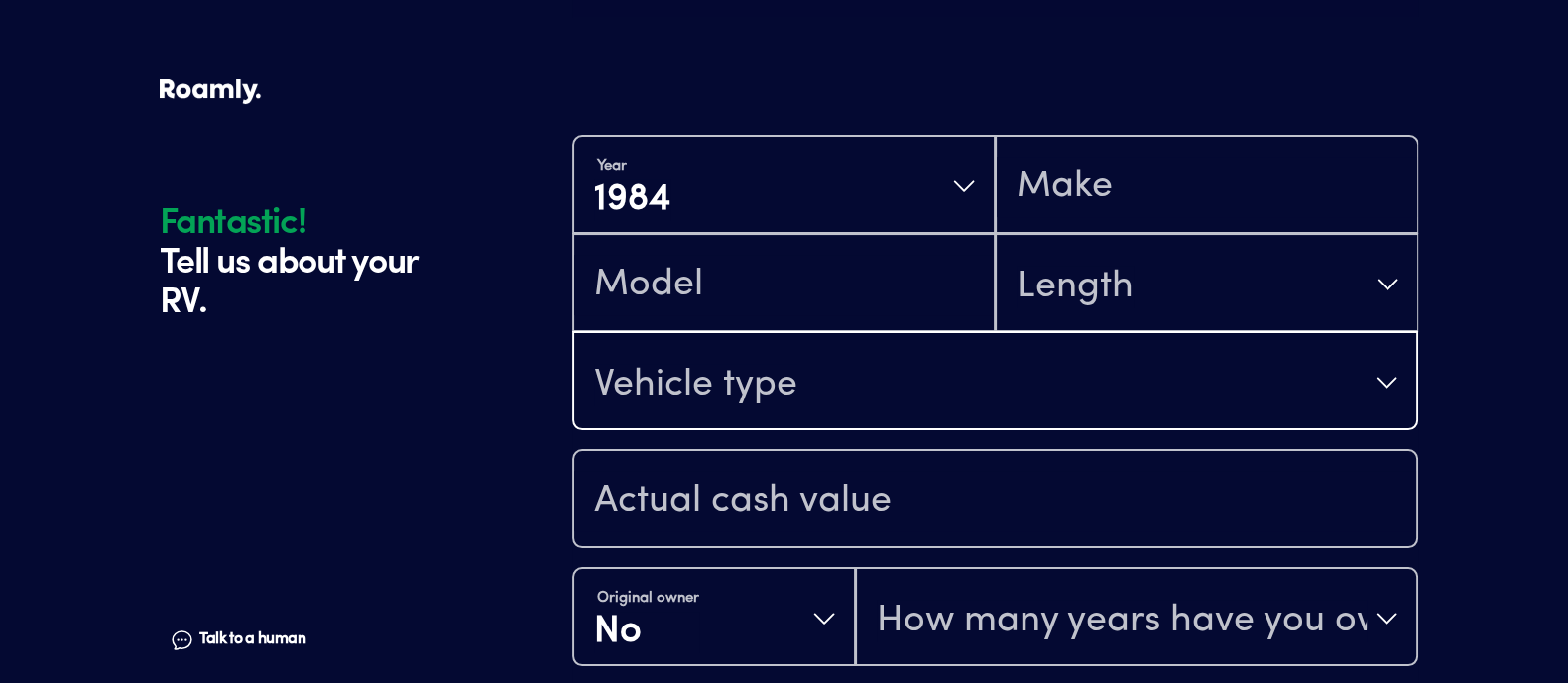 type 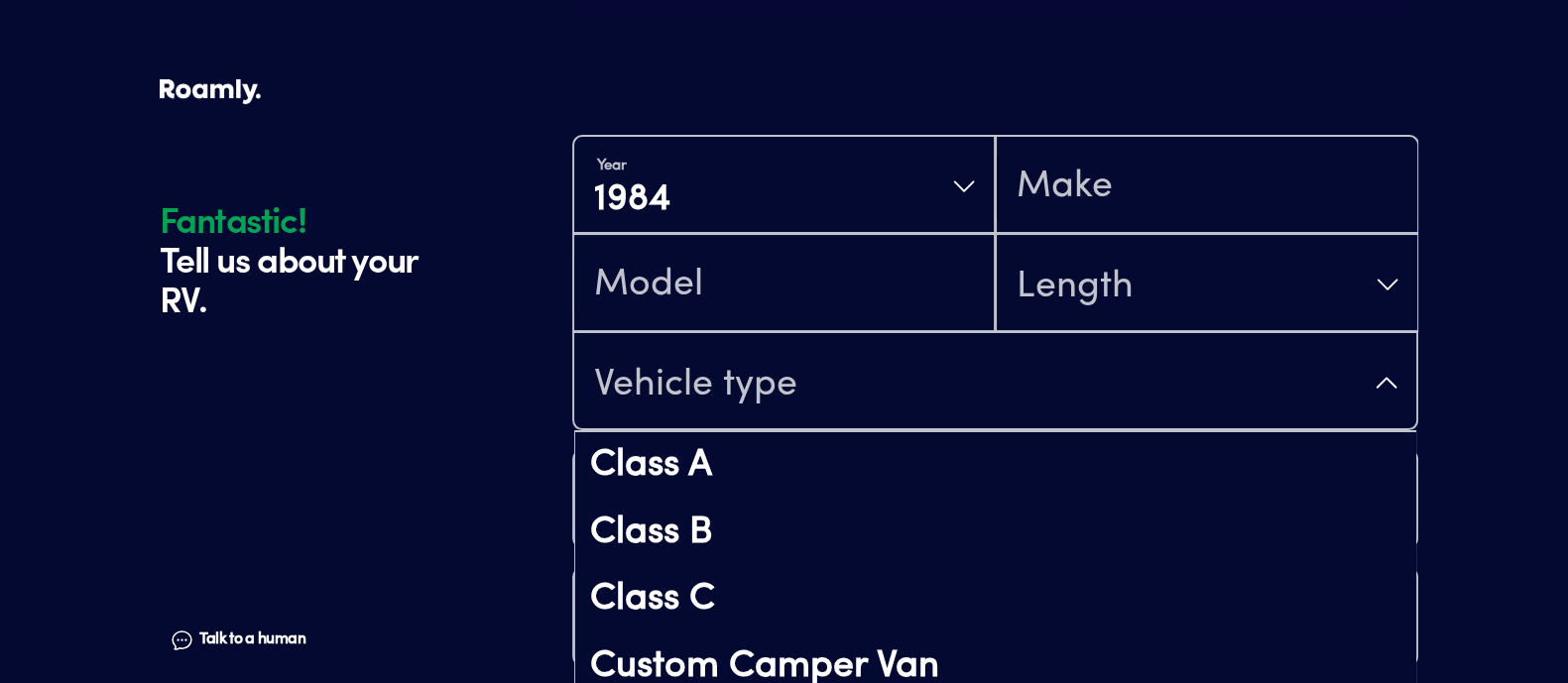 scroll, scrollTop: 472, scrollLeft: 0, axis: vertical 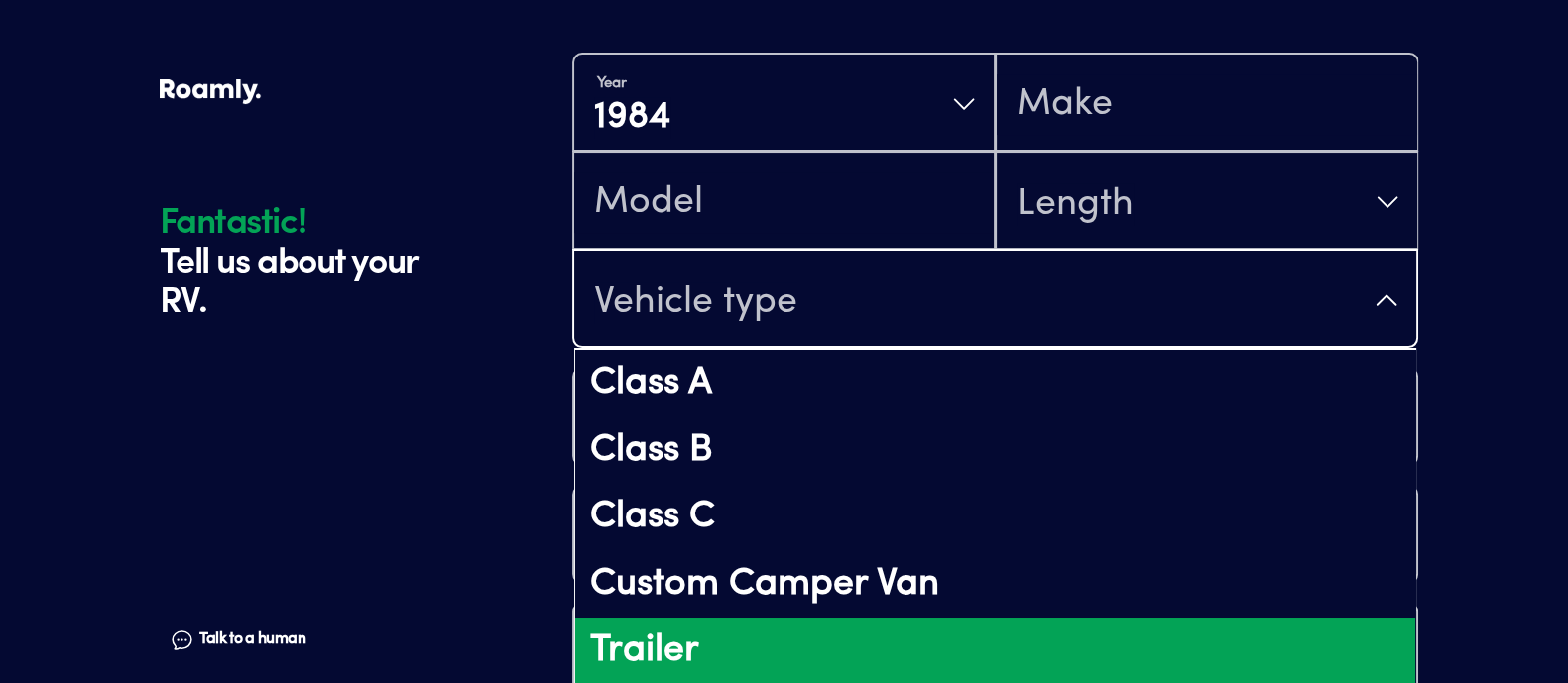 click on "Trailer" at bounding box center [995, 651] 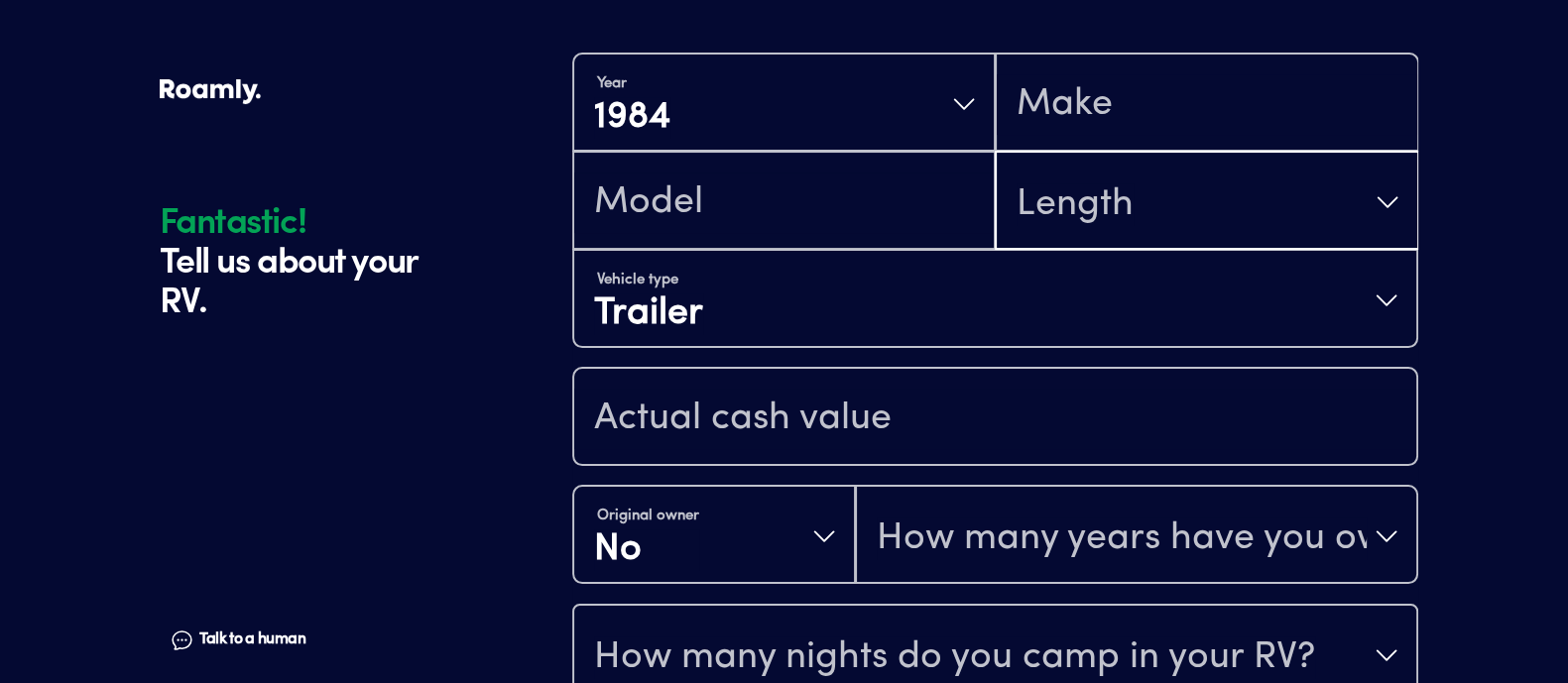 click on "Length" at bounding box center [1206, 202] 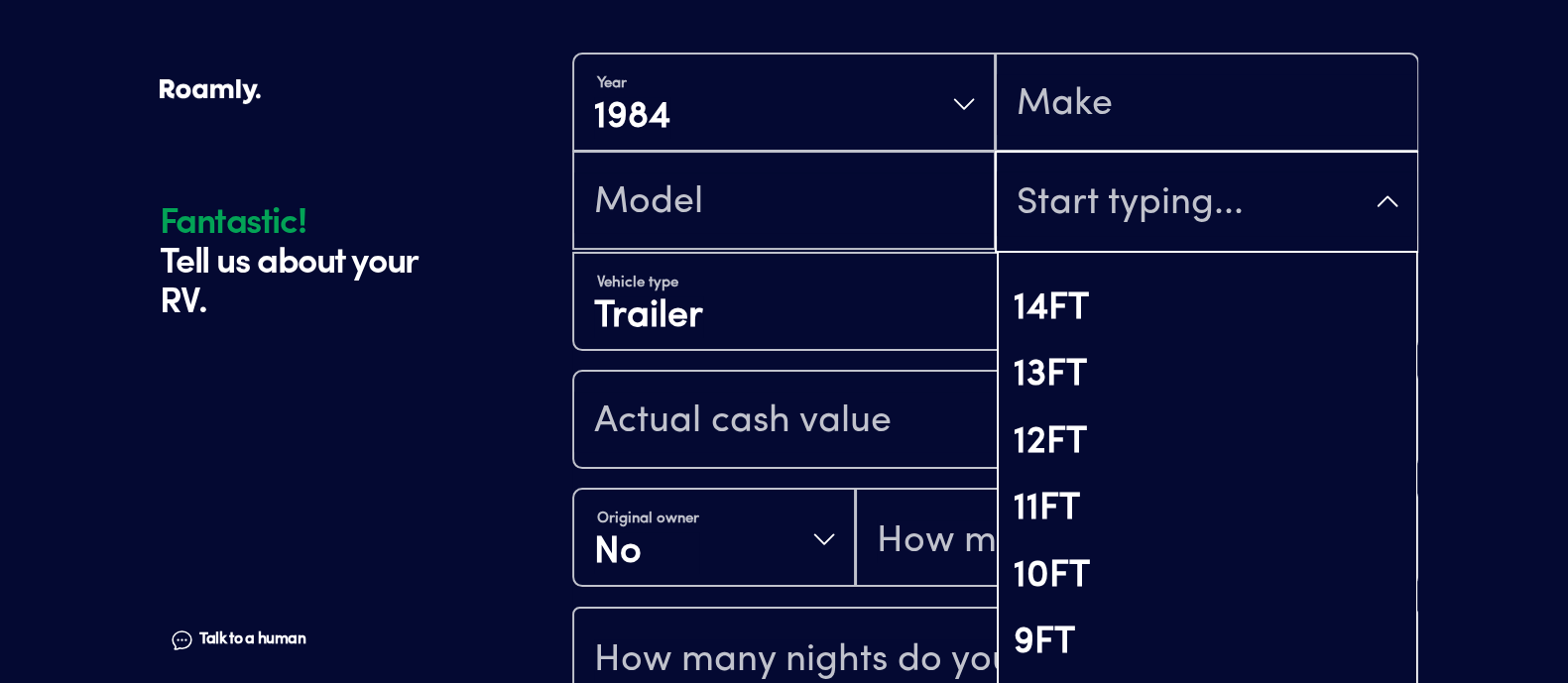 scroll, scrollTop: 2053, scrollLeft: 0, axis: vertical 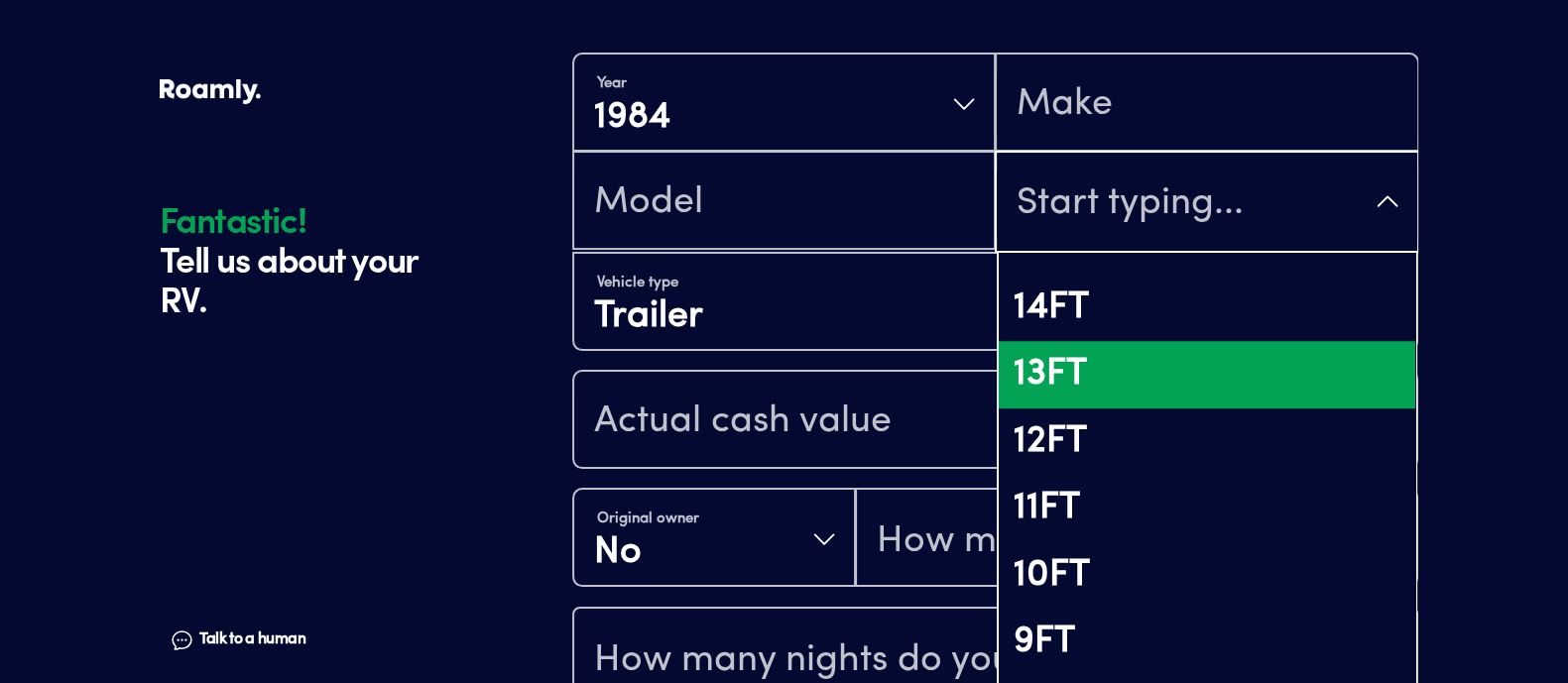 click on "13FT" at bounding box center [1206, 375] 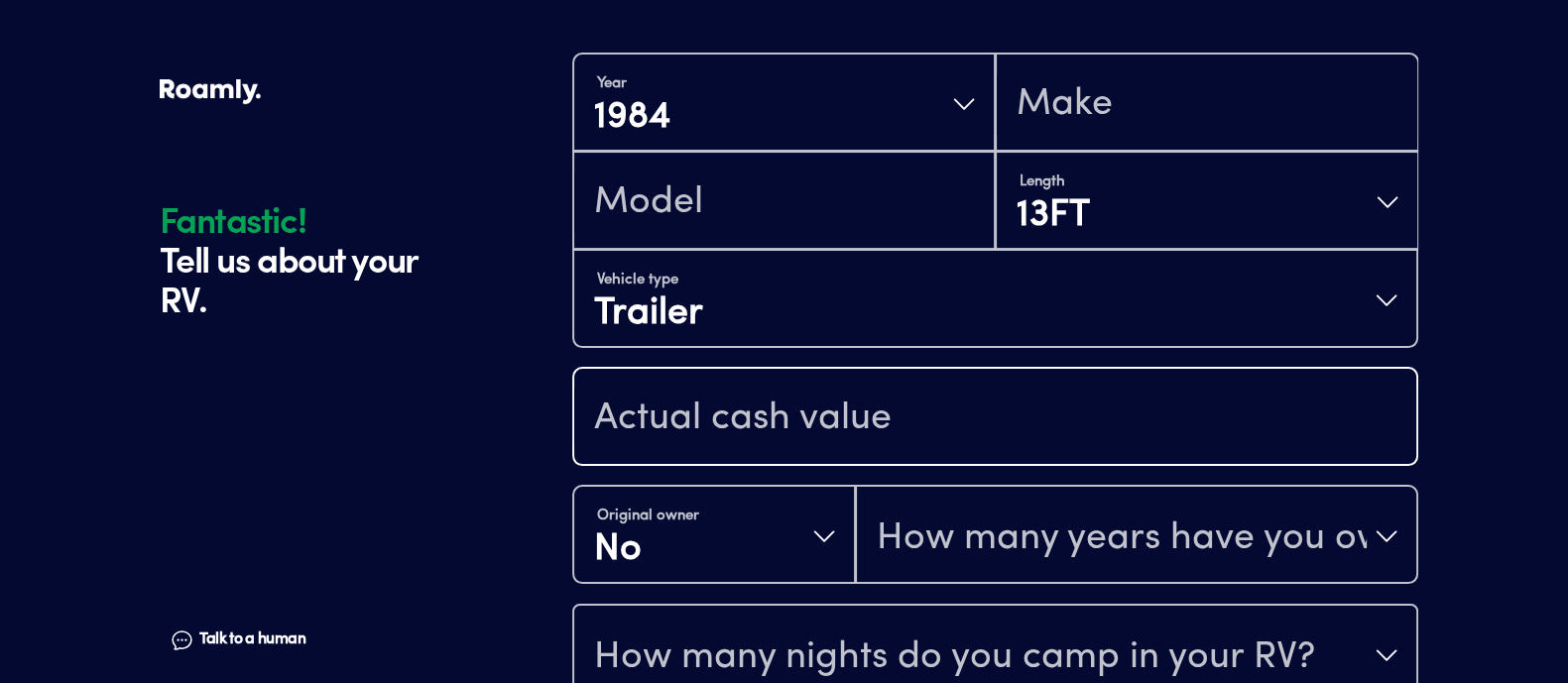 click at bounding box center (995, 418) 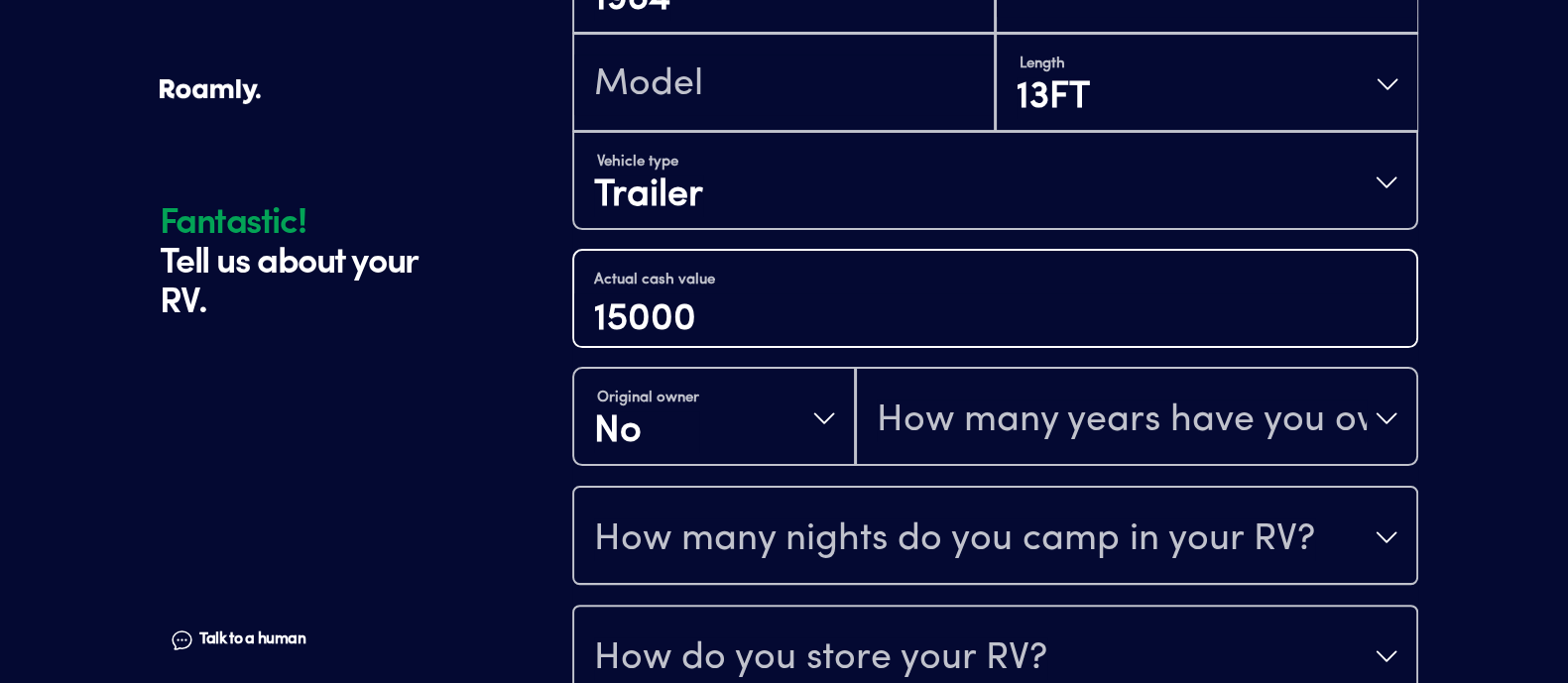 scroll, scrollTop: 600, scrollLeft: 0, axis: vertical 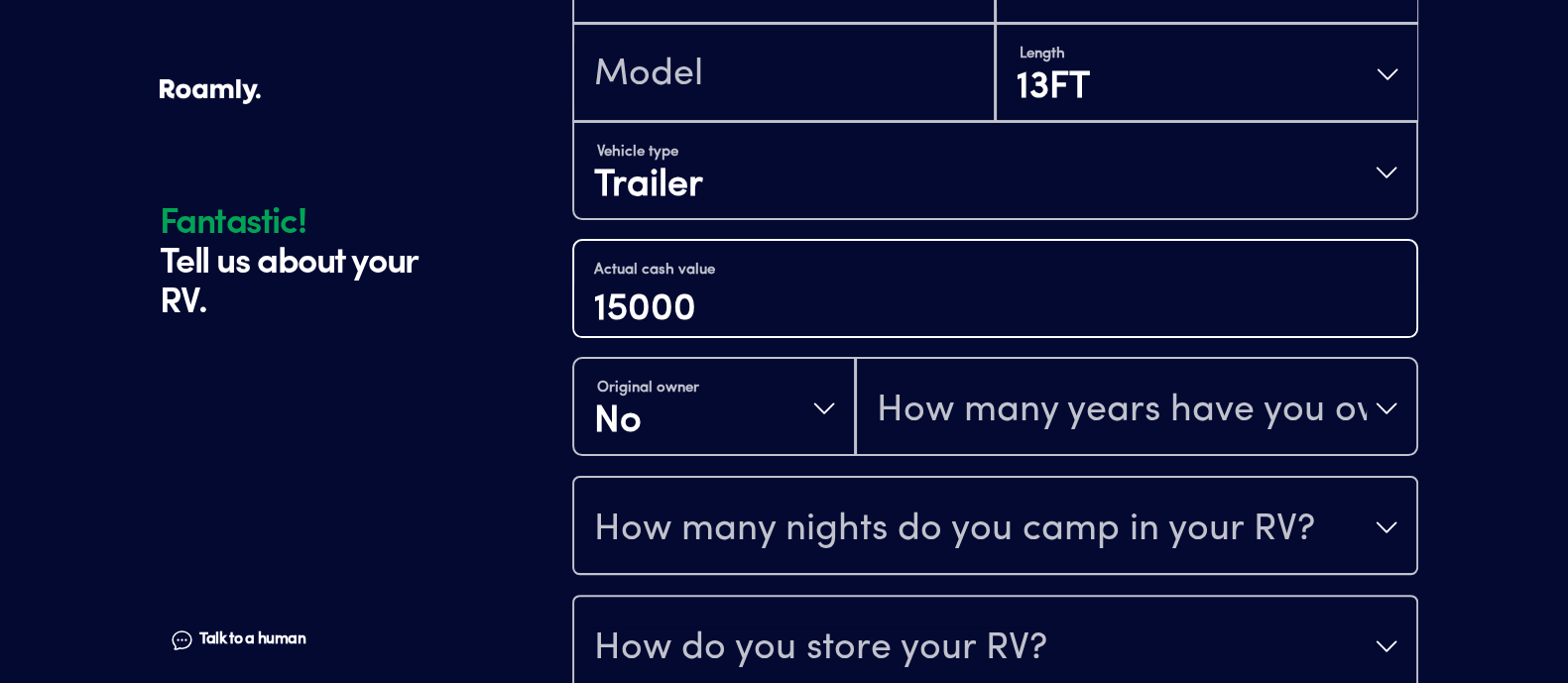 type on "15000" 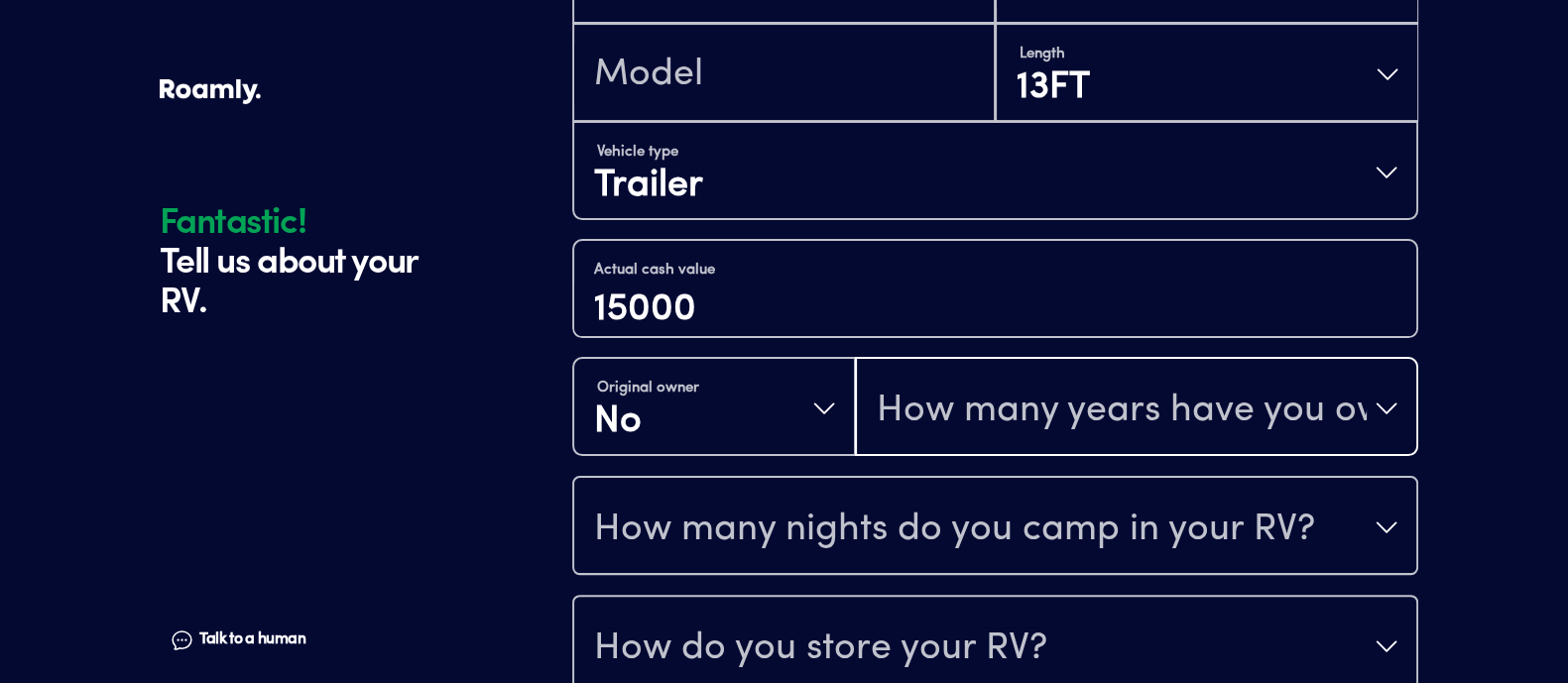 click on "How many years have you owned it?" at bounding box center [1122, 410] 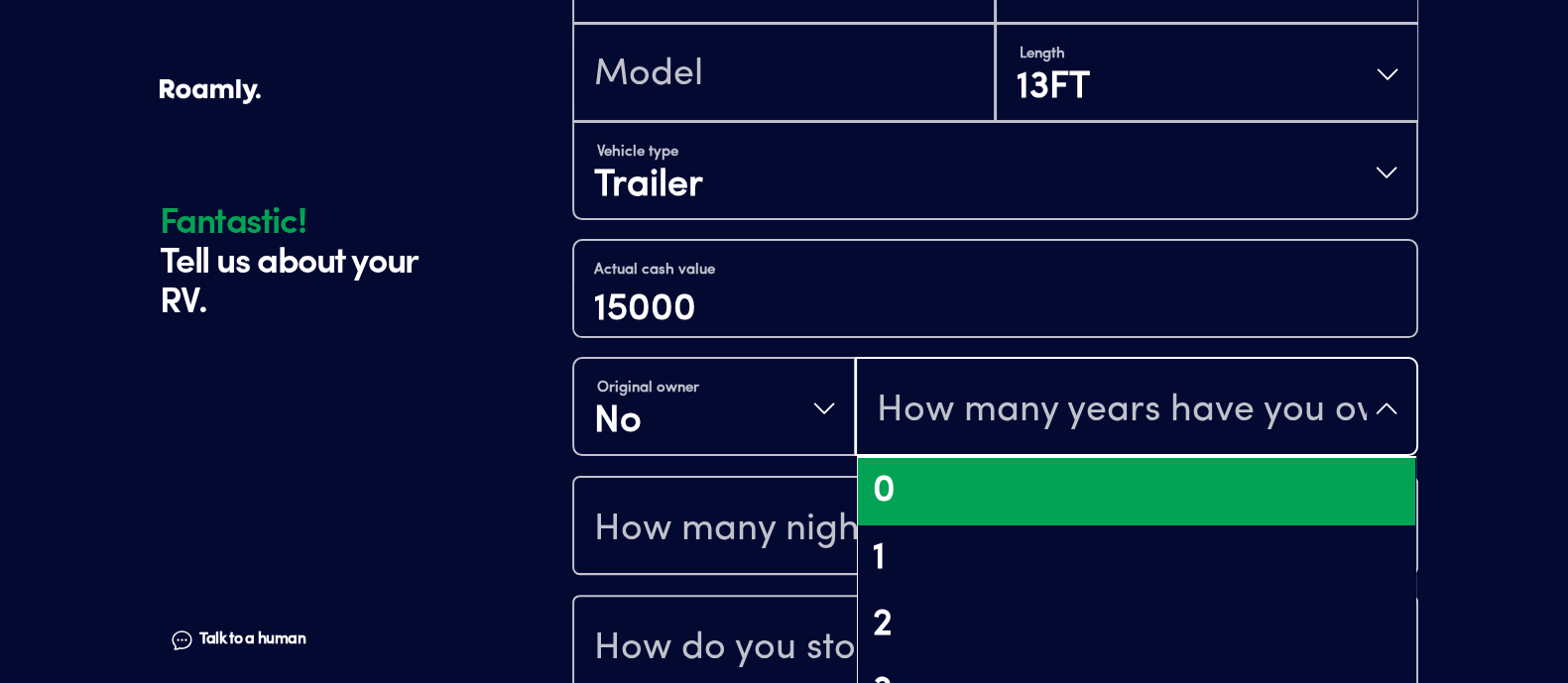 click on "0" at bounding box center [1137, 492] 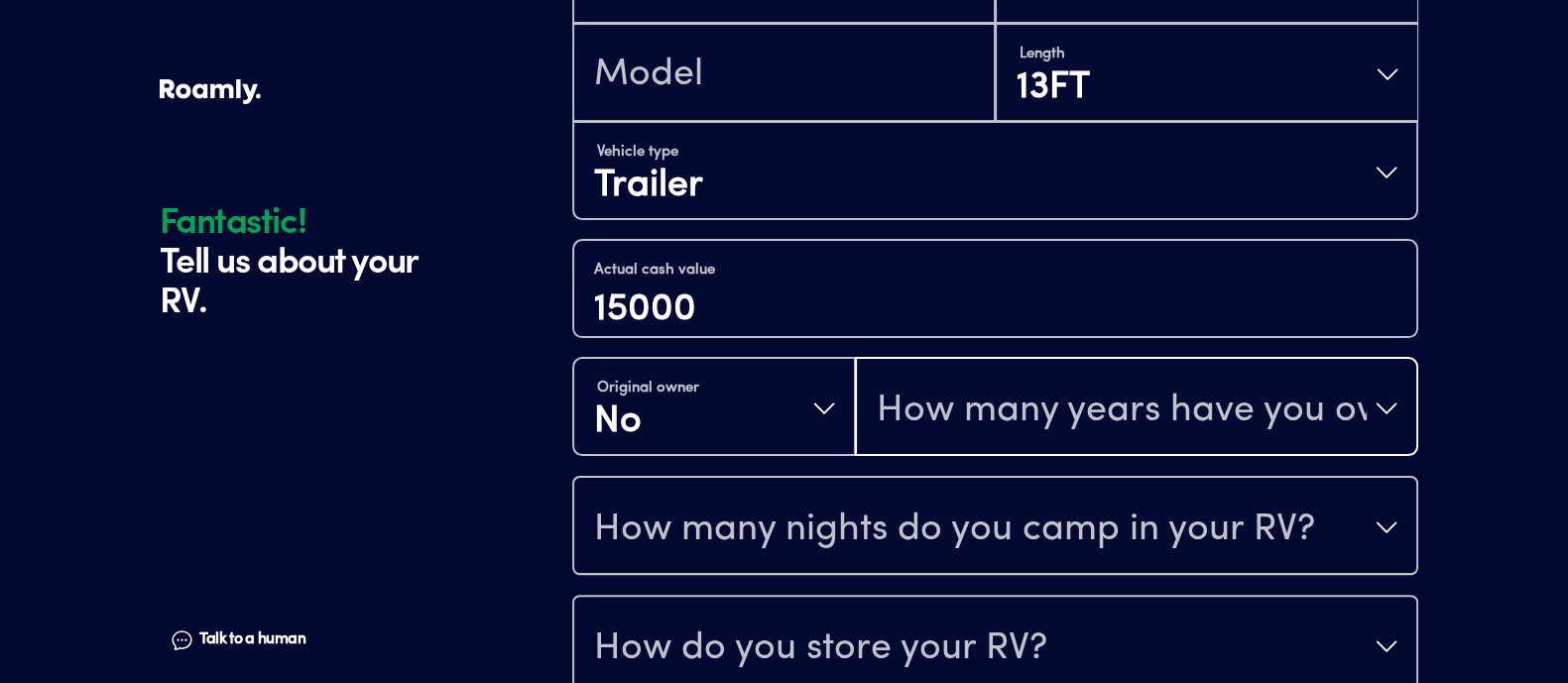 click on "How many years have you owned it?" at bounding box center [1122, 410] 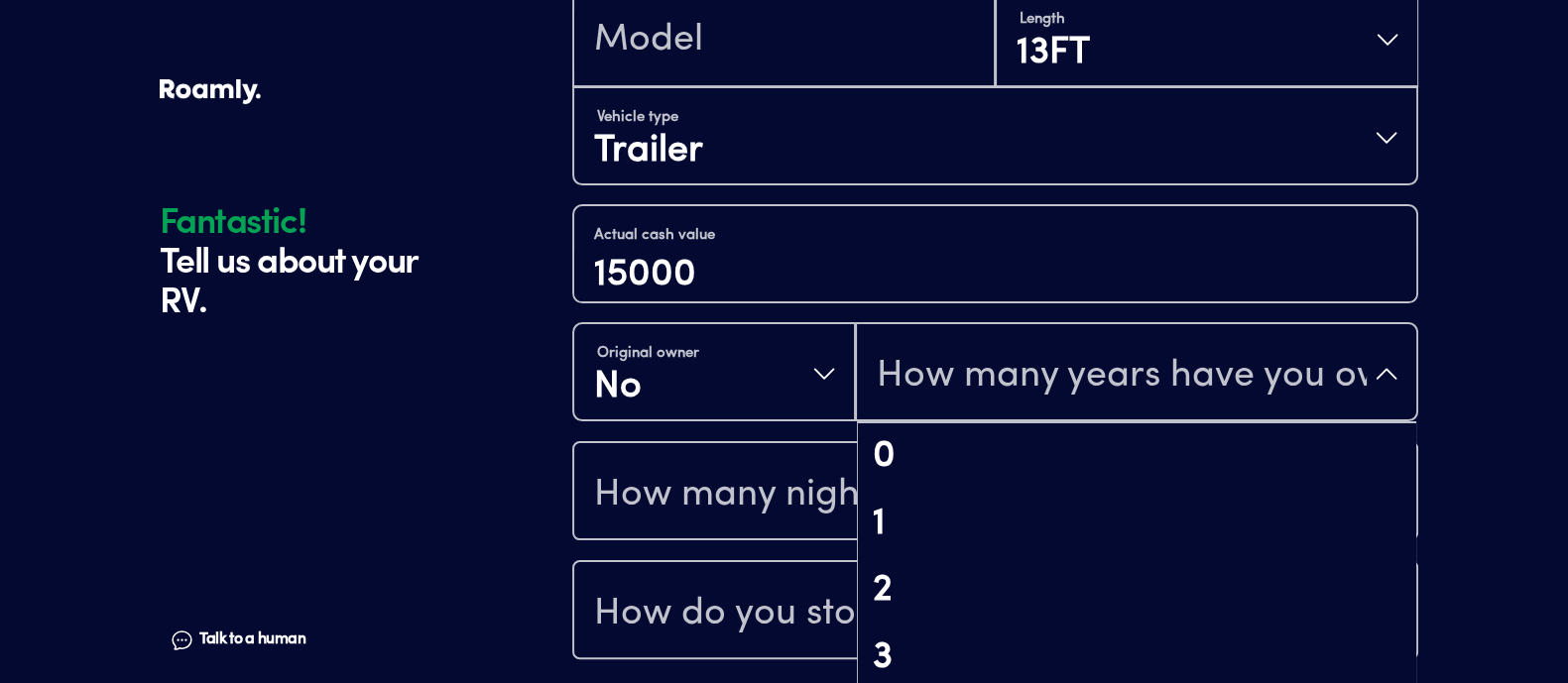 scroll, scrollTop: 79, scrollLeft: 0, axis: vertical 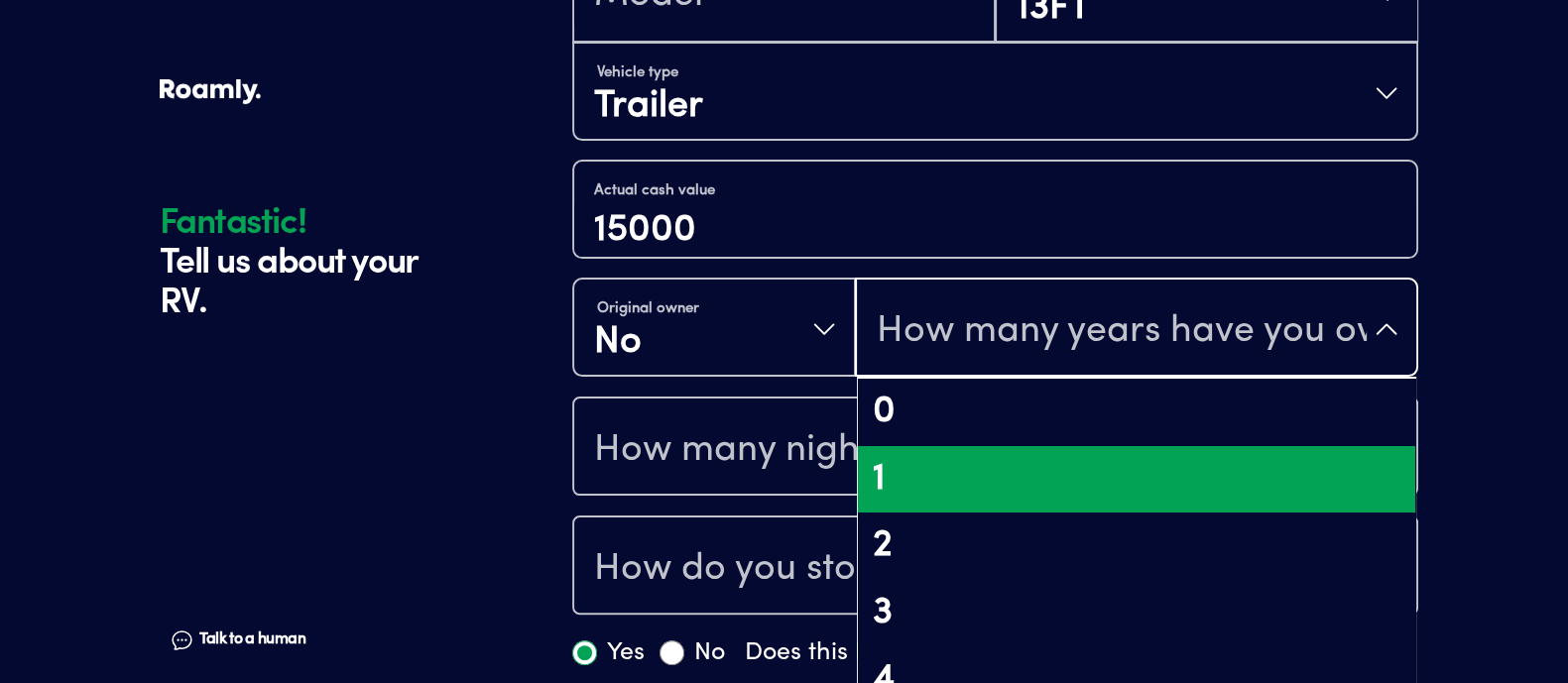 click on "1" at bounding box center (1137, 480) 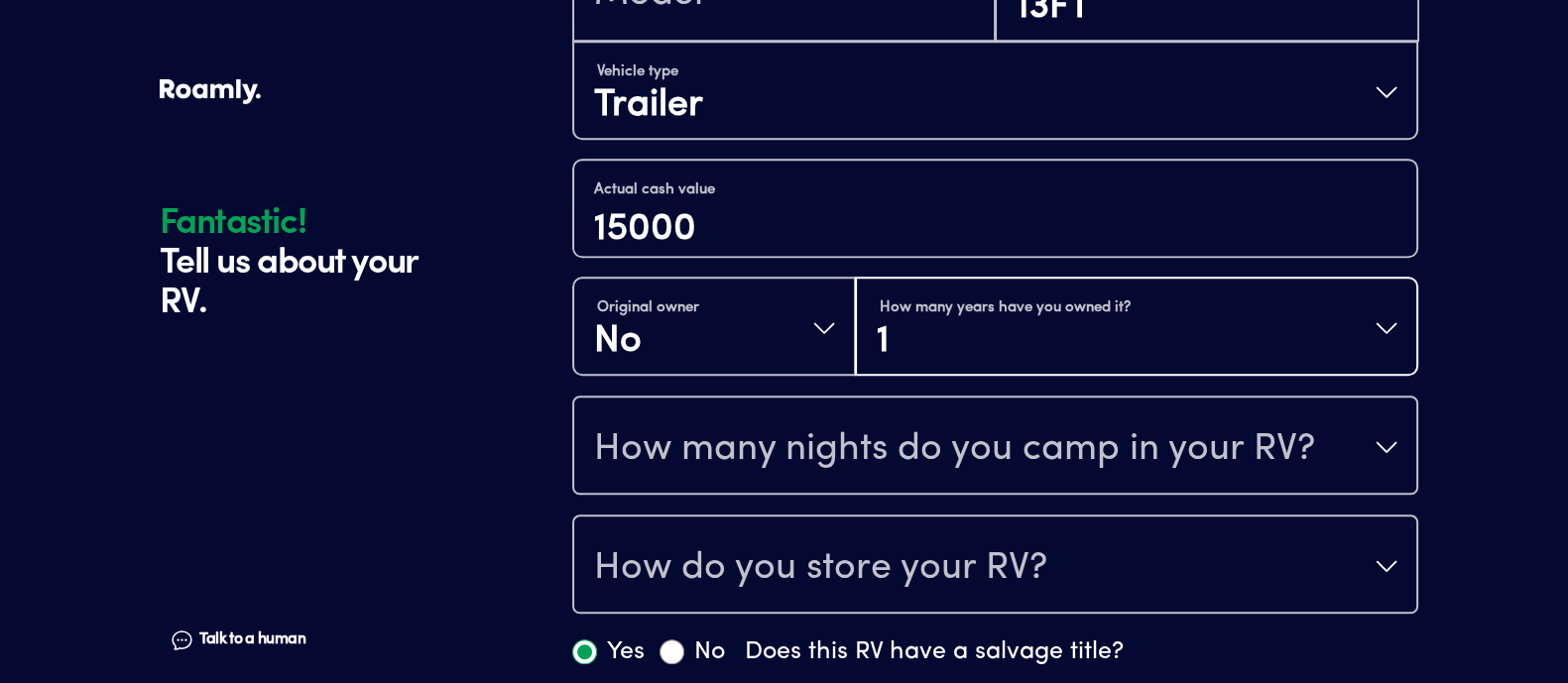 scroll, scrollTop: 0, scrollLeft: 0, axis: both 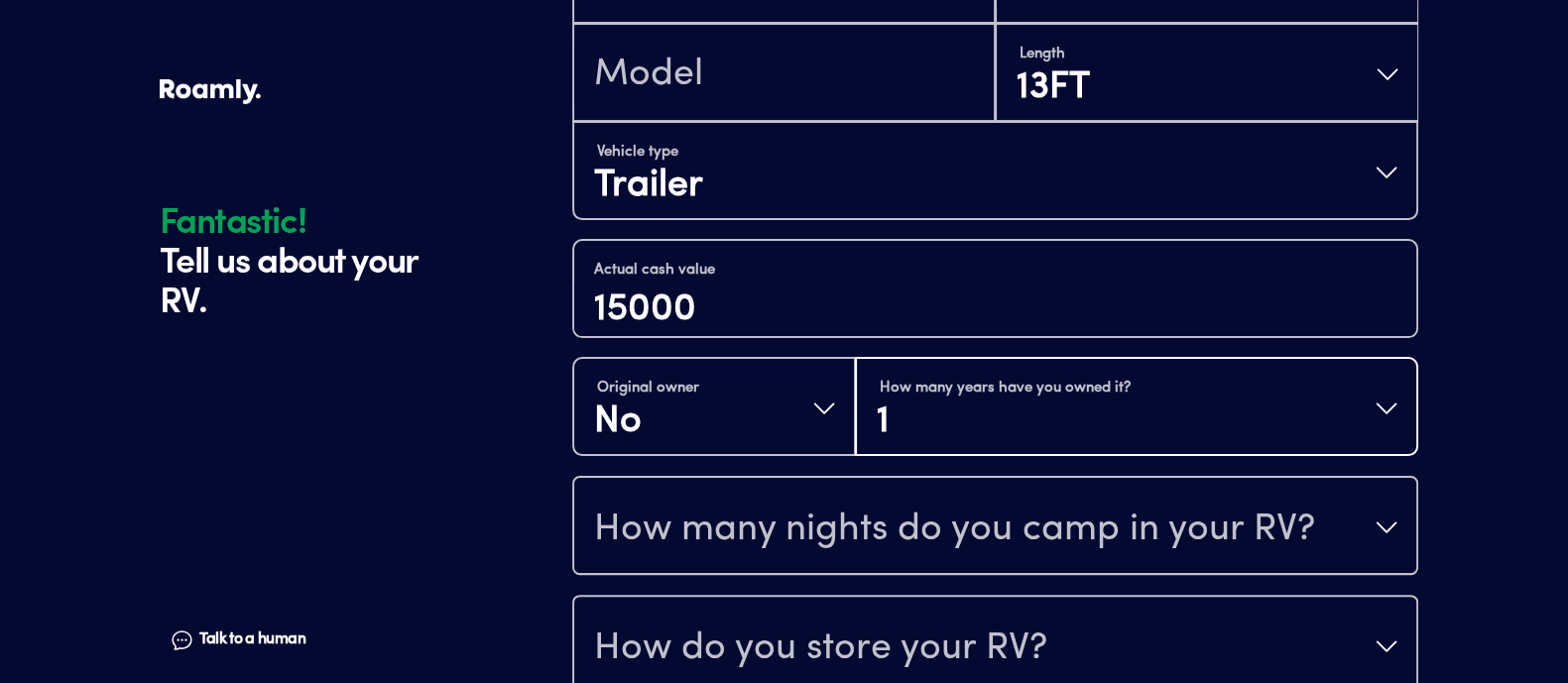 click on "1" at bounding box center [1004, 422] 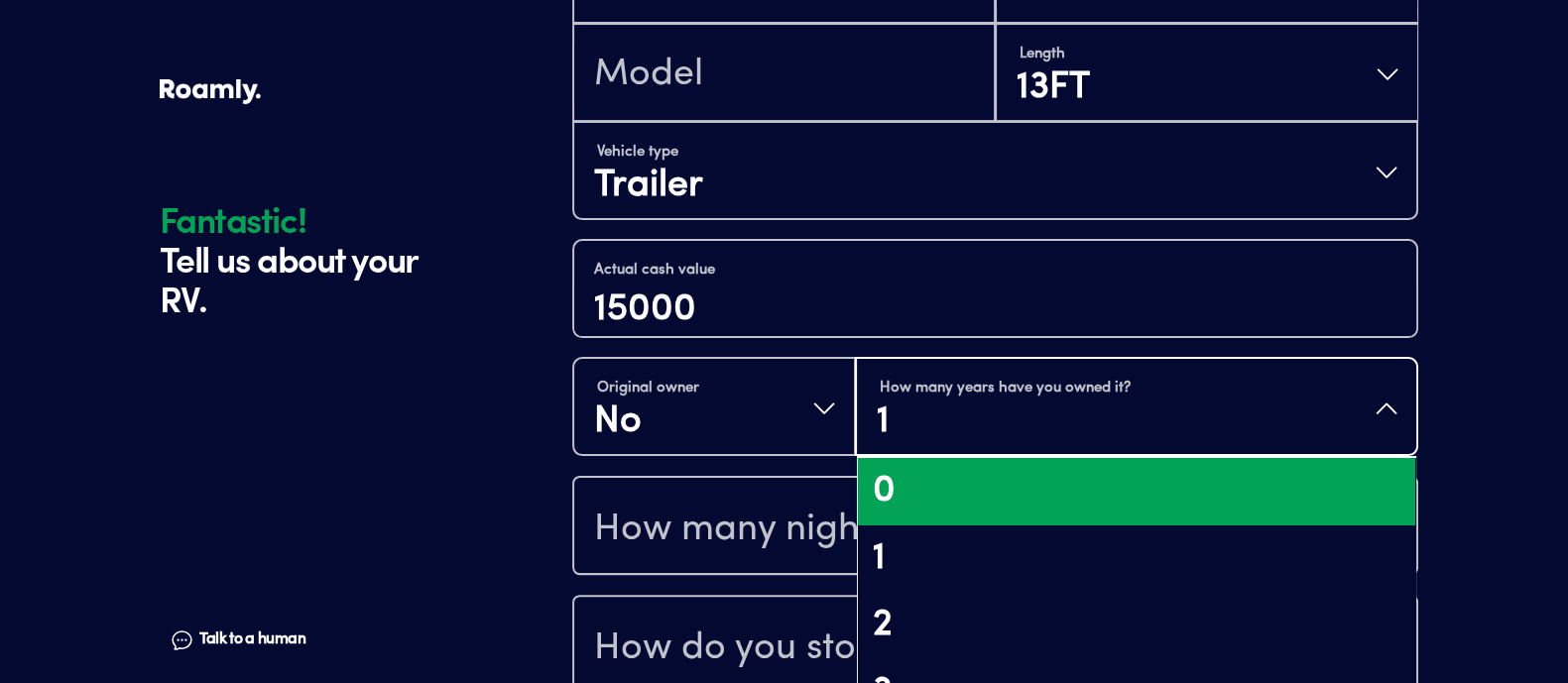 click on "0" at bounding box center [1137, 492] 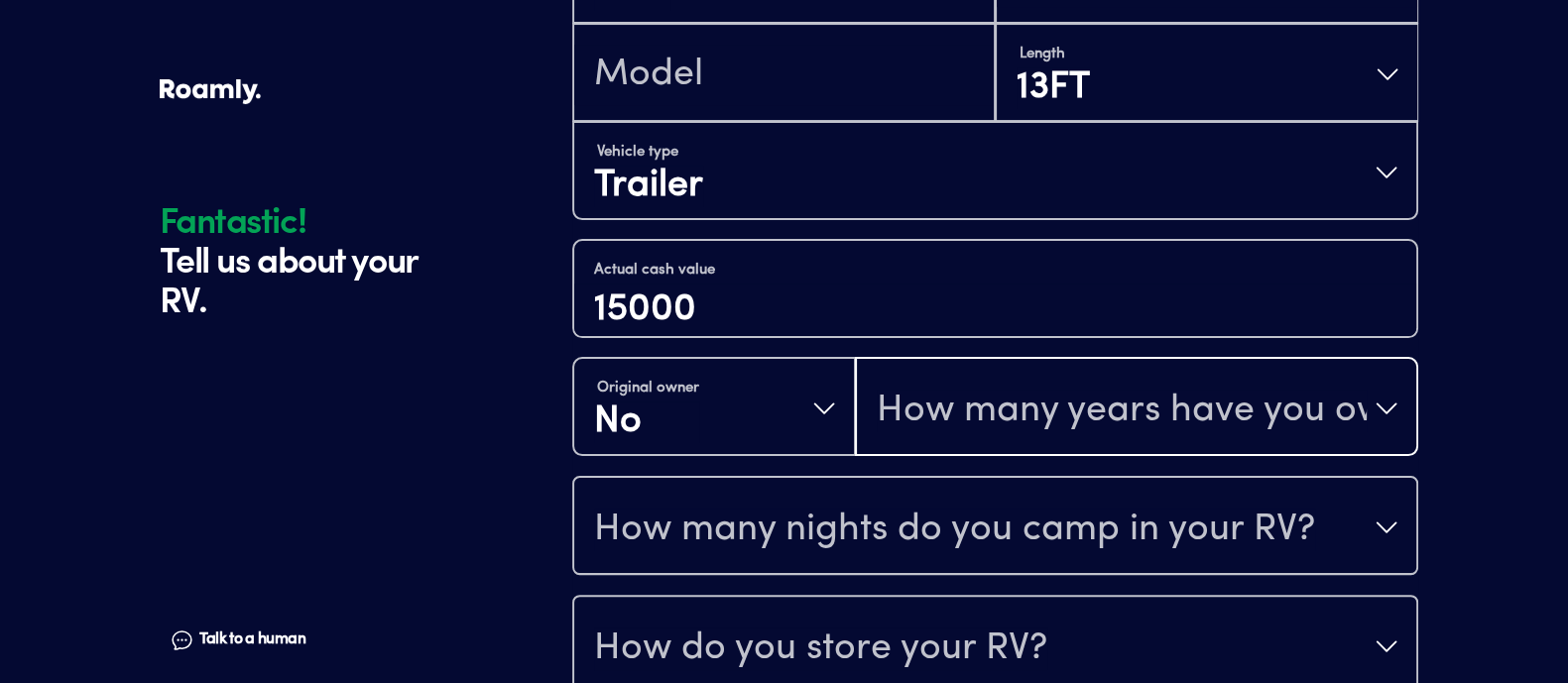 click on "How many years have you owned it?" at bounding box center [1122, 410] 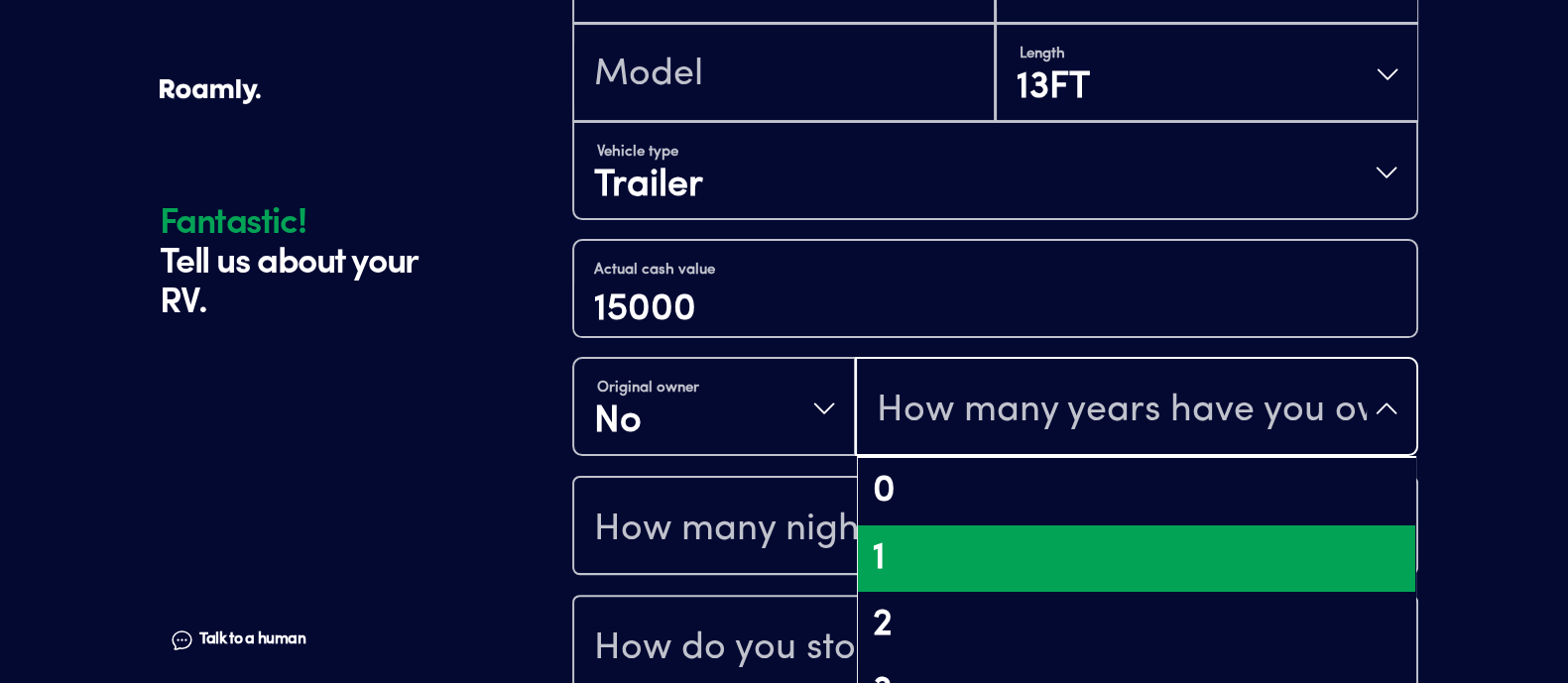 click on "1" at bounding box center (1137, 559) 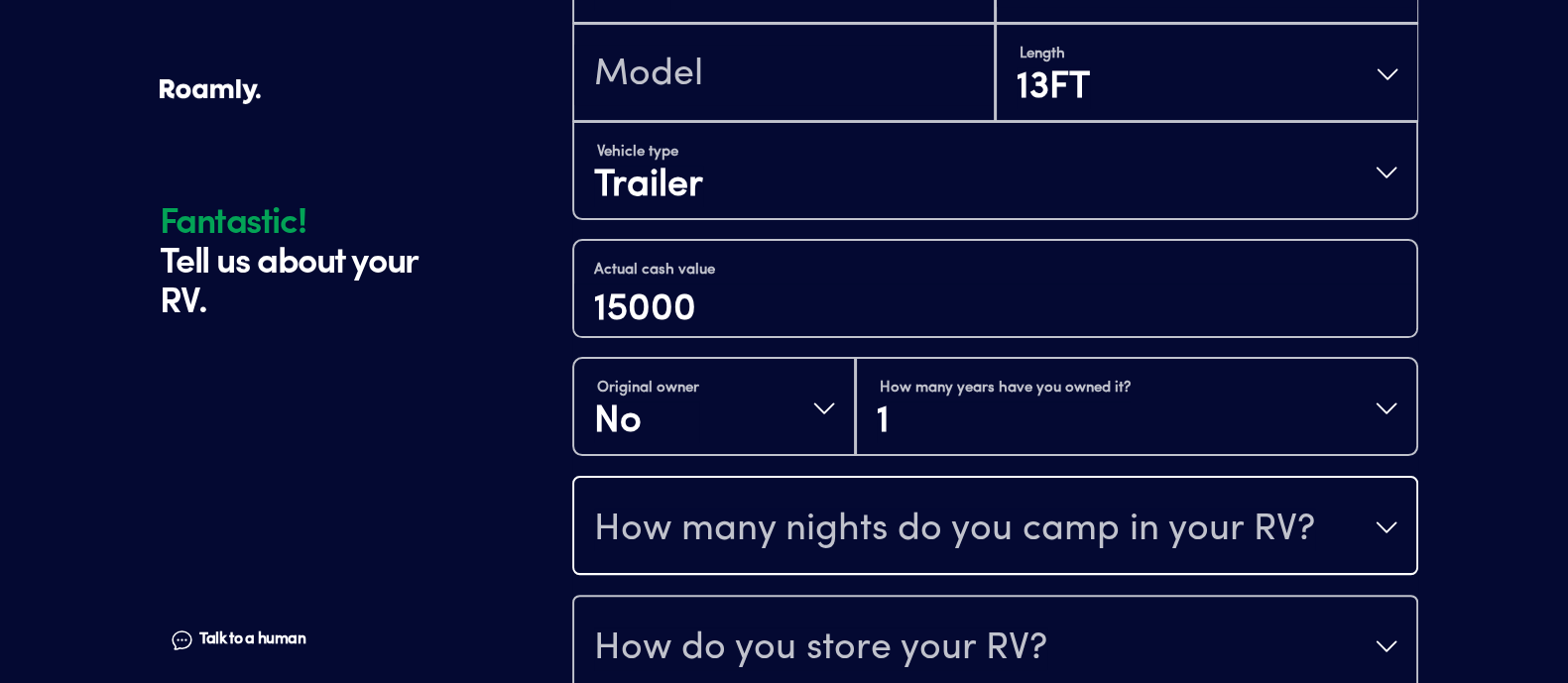 click on "How many nights do you camp in your RV?" at bounding box center [954, 529] 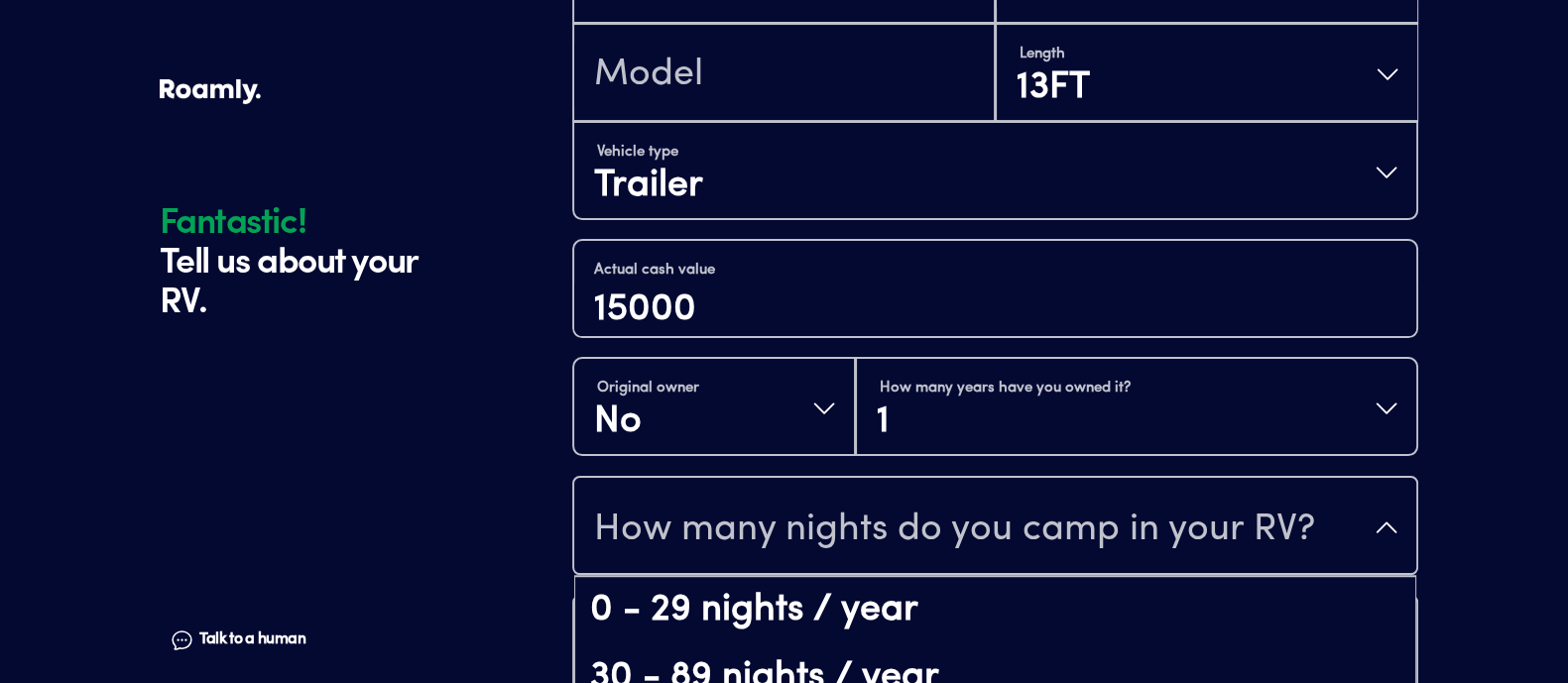 scroll, scrollTop: 40, scrollLeft: 0, axis: vertical 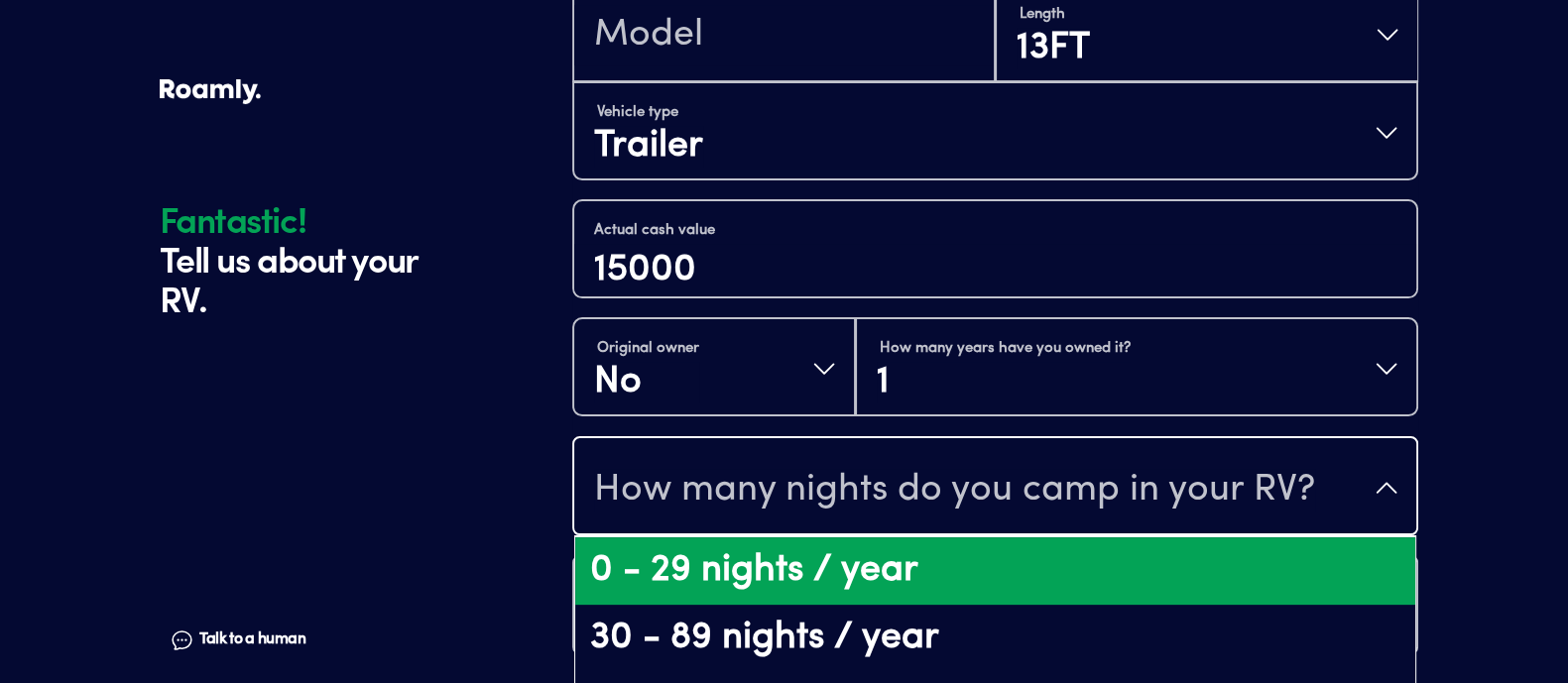 click on "0 - 29 nights / year" at bounding box center [995, 571] 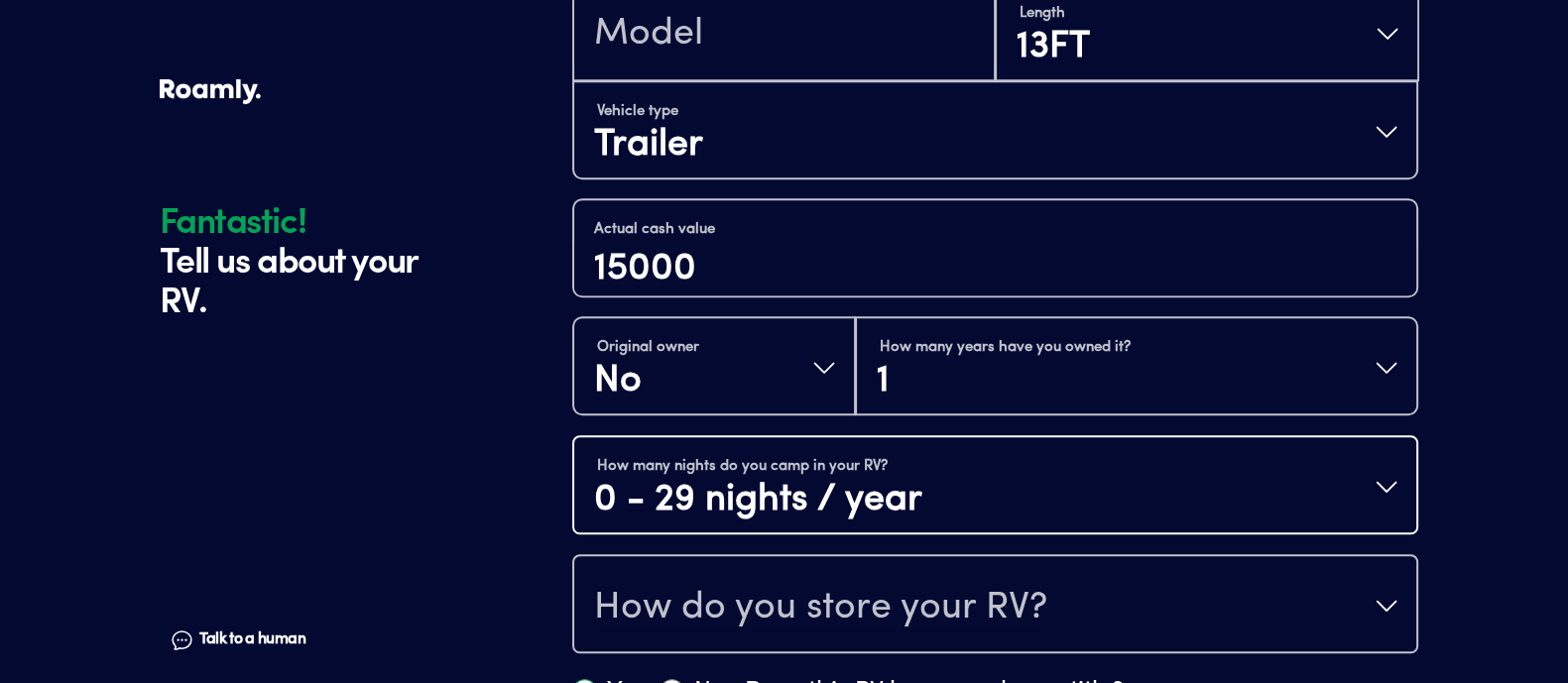scroll, scrollTop: 0, scrollLeft: 0, axis: both 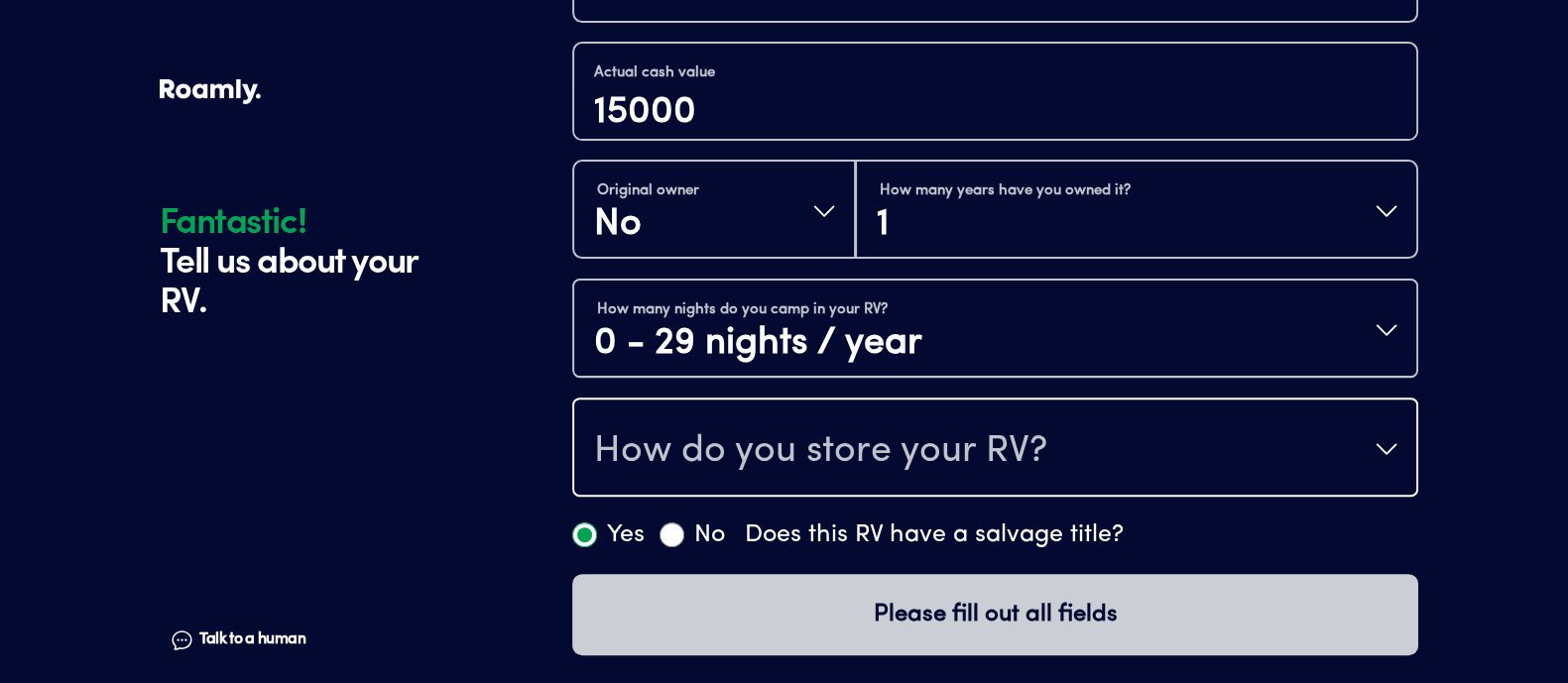 click on "How do you store your RV?" at bounding box center (820, 451) 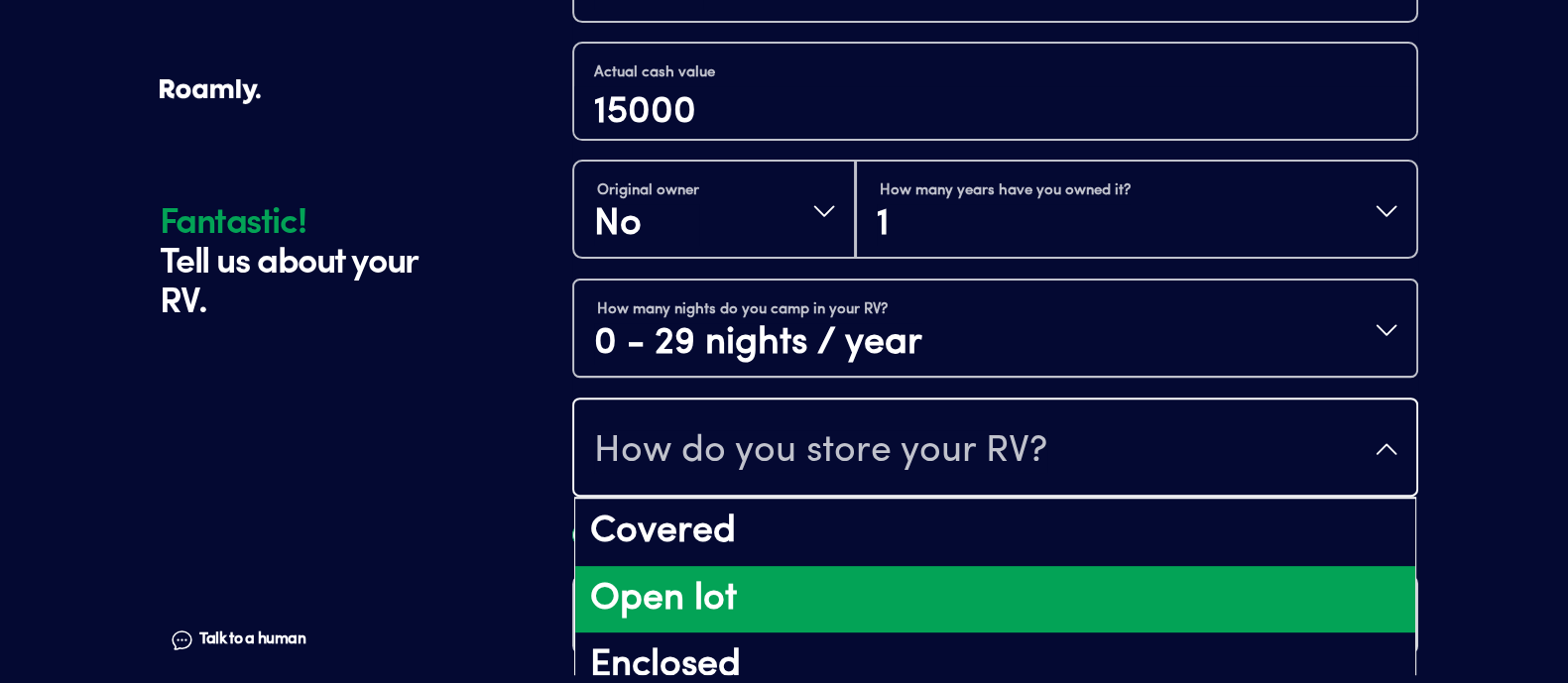 click on "Open lot" at bounding box center [995, 600] 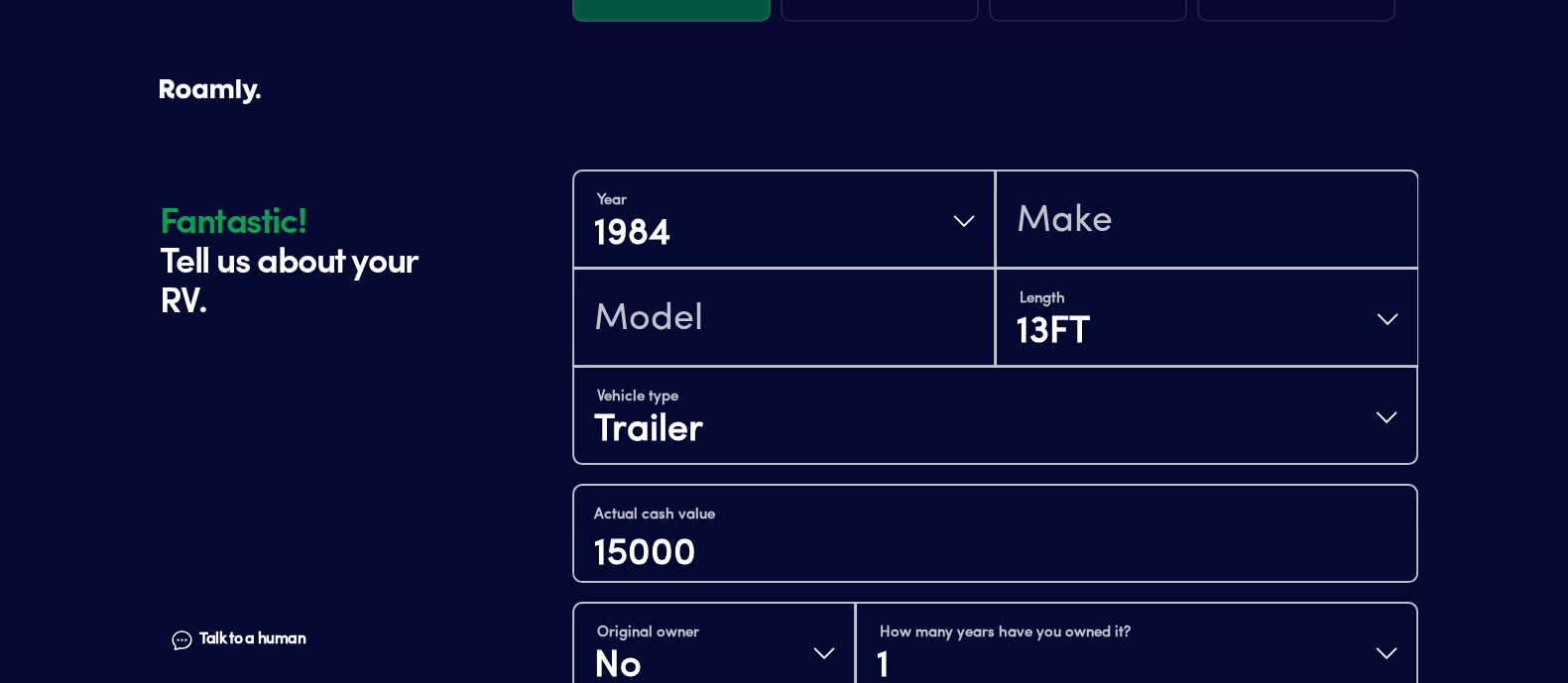 scroll, scrollTop: 339, scrollLeft: 0, axis: vertical 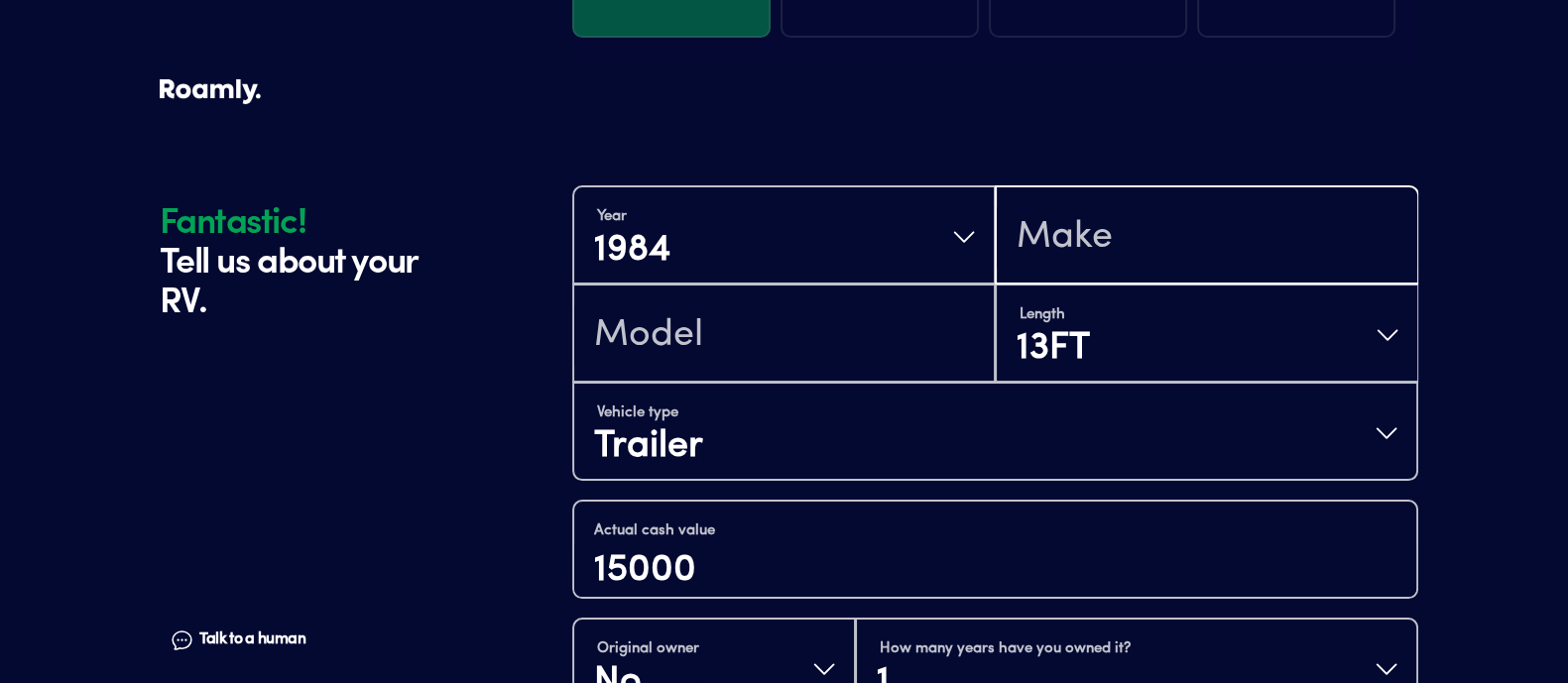click at bounding box center [1206, 237] 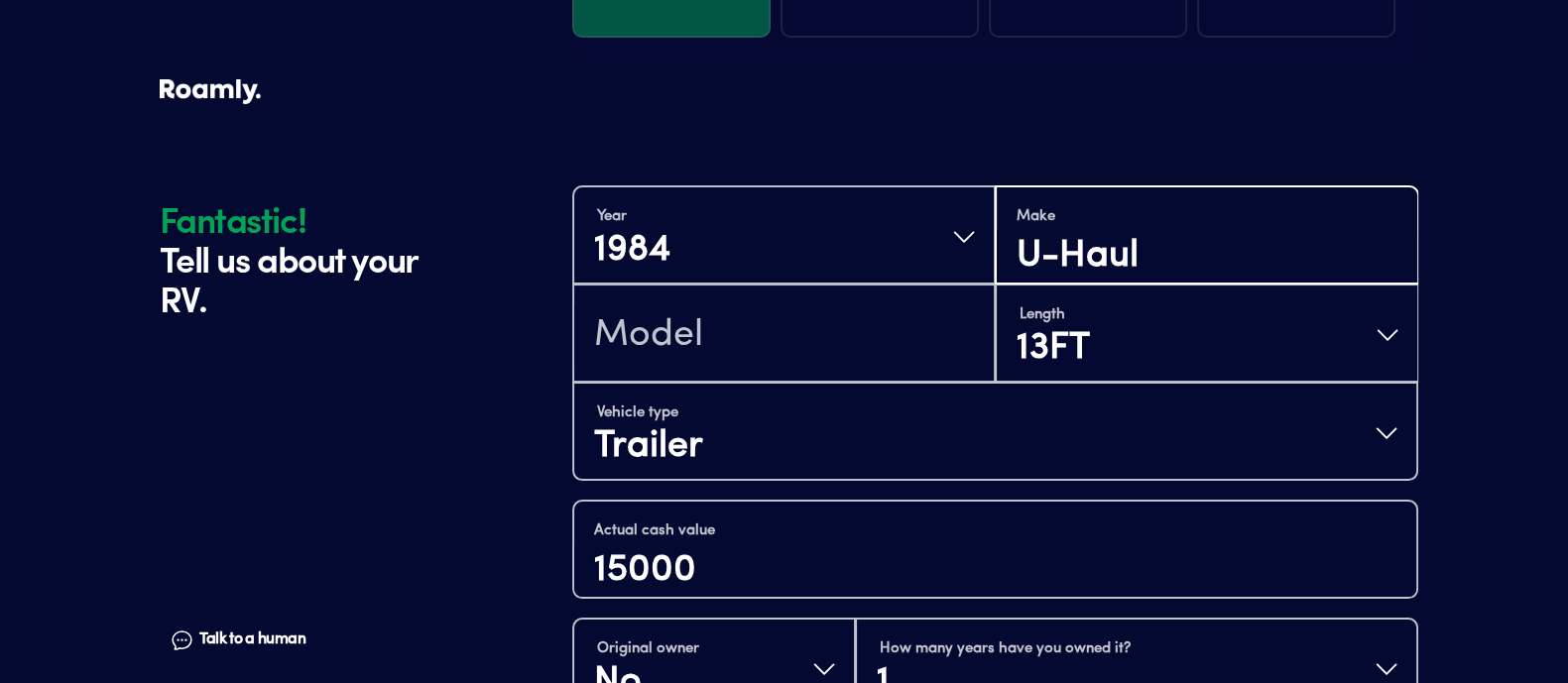 type on "U-Haul" 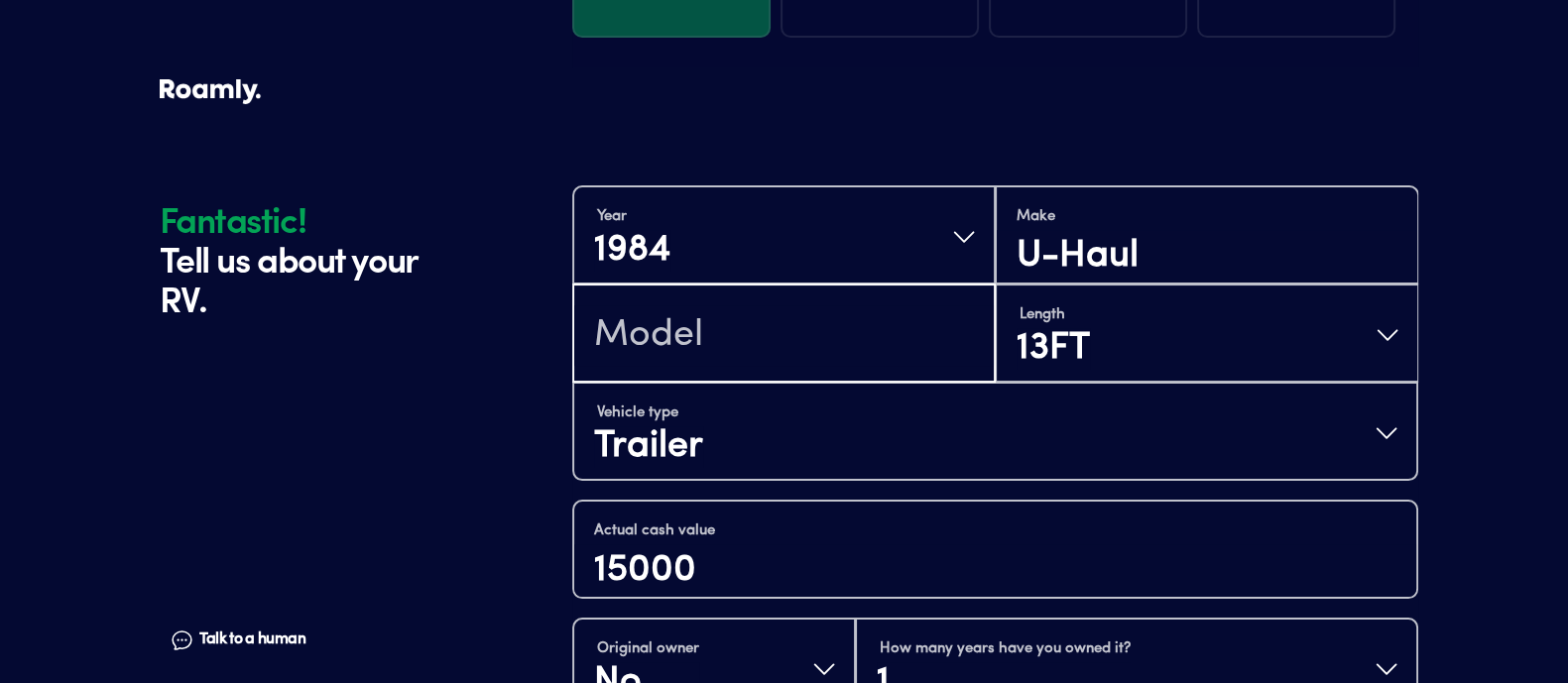 click at bounding box center [784, 335] 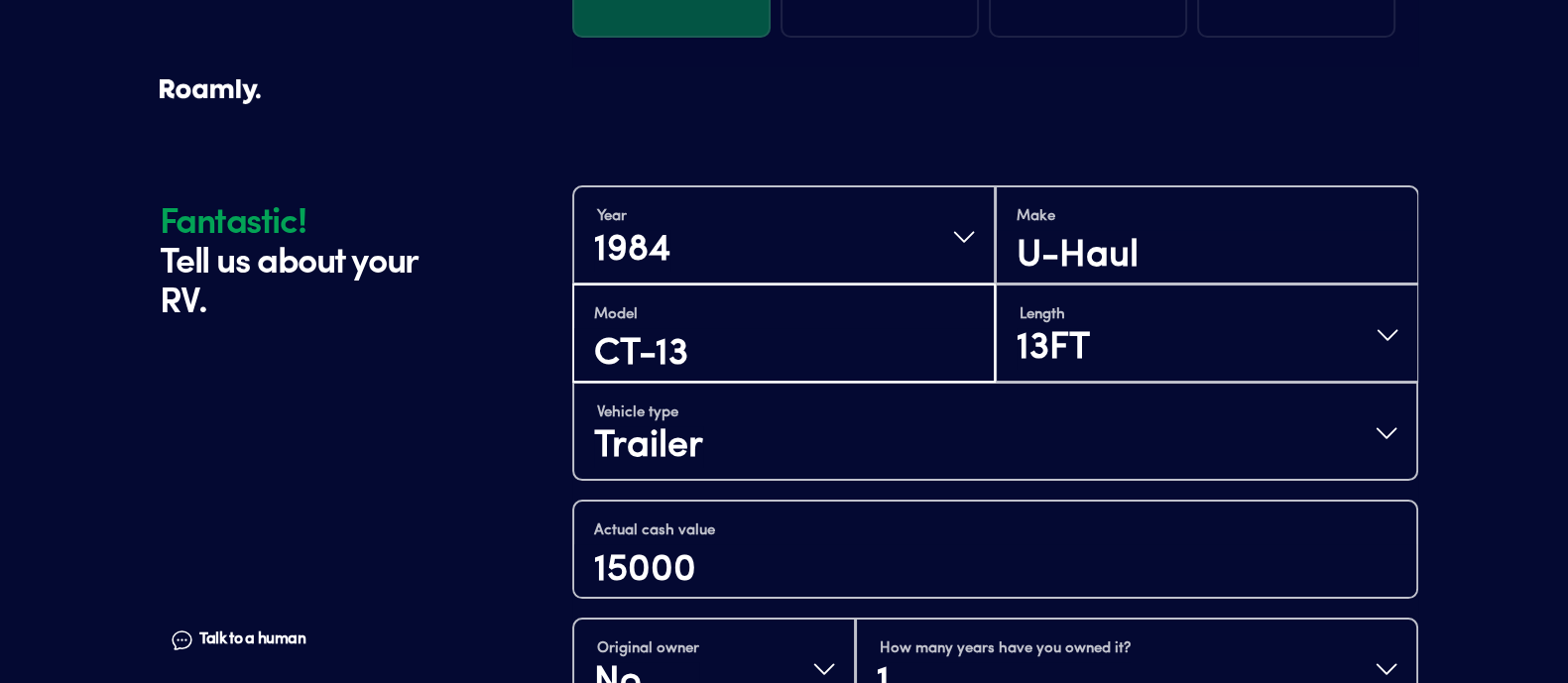 type on "CT-13" 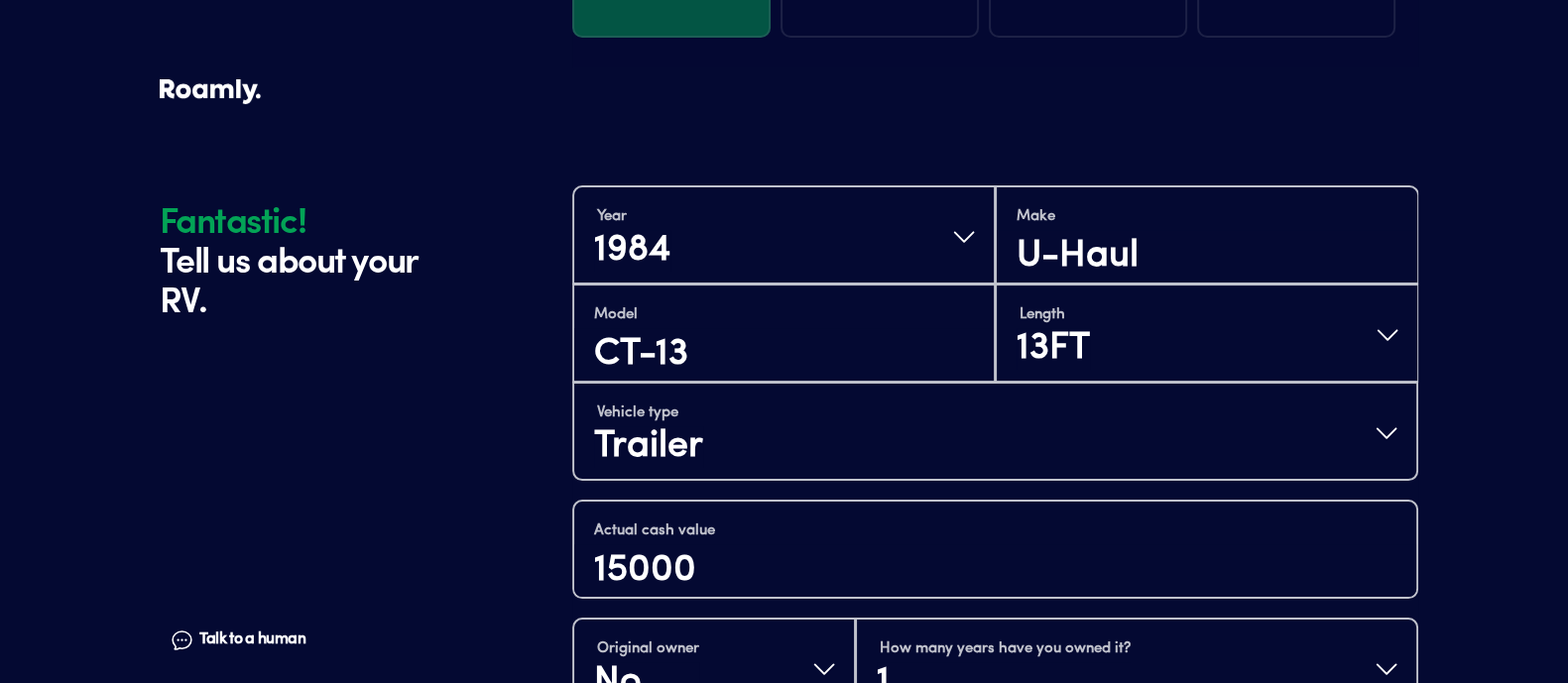 click on "Fantastic! Tell us about your RV. Talk to a human Chat" at bounding box center (361, 401) 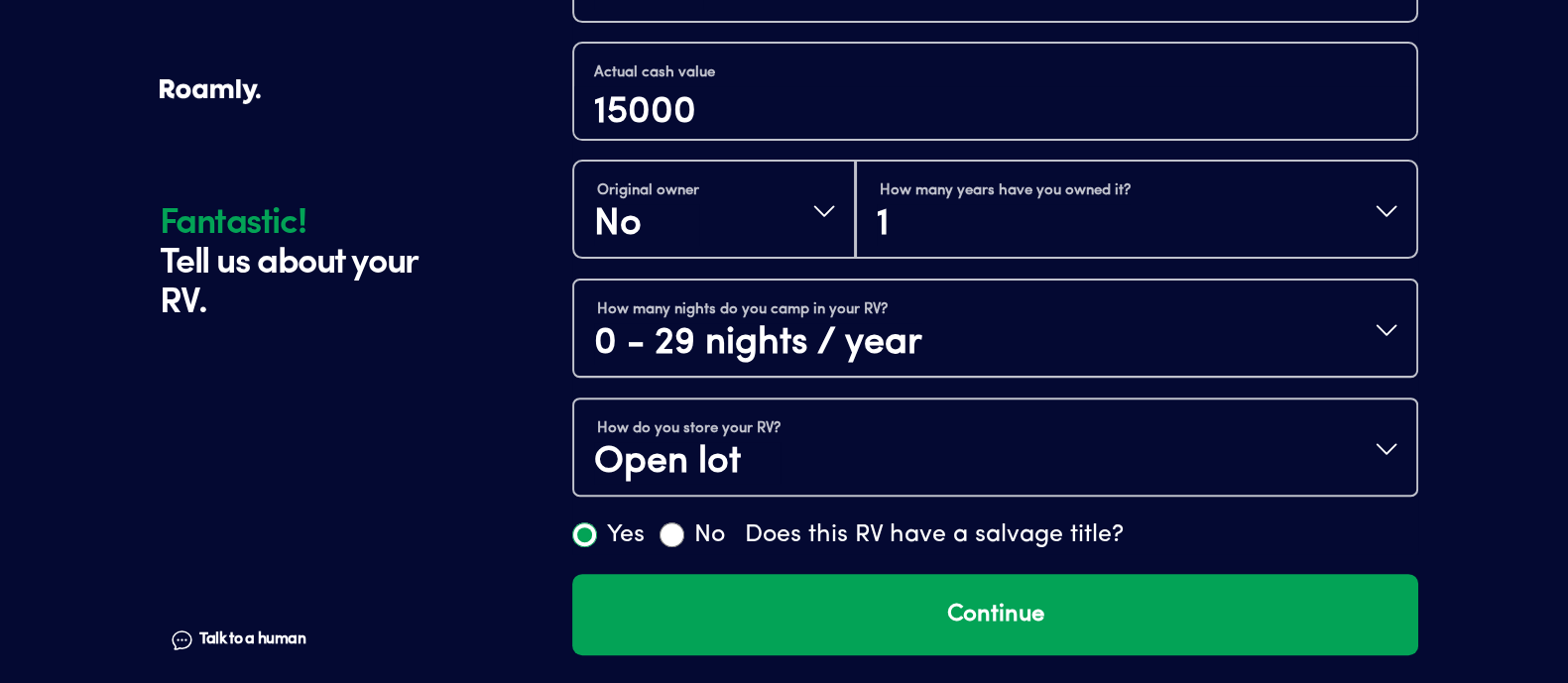 scroll, scrollTop: 797, scrollLeft: 0, axis: vertical 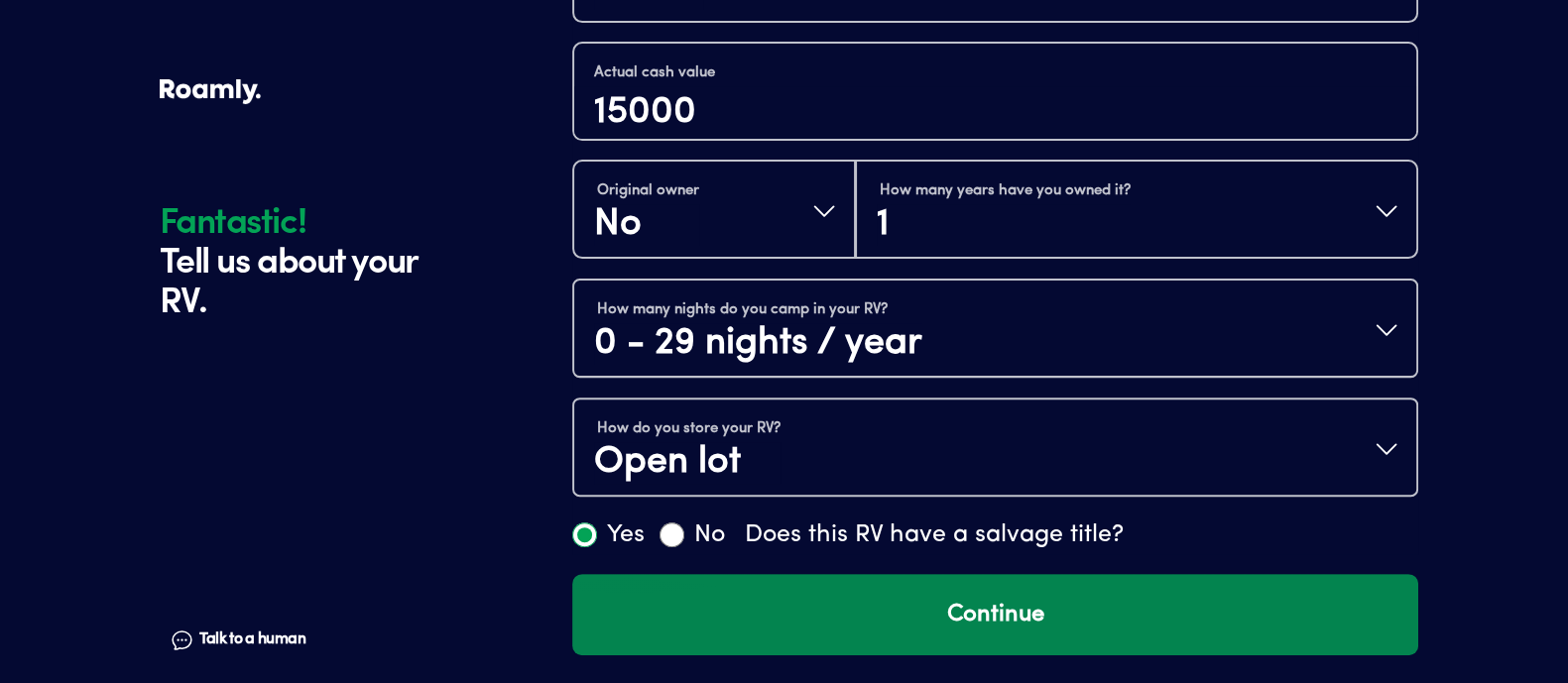 click on "Continue" at bounding box center (995, 615) 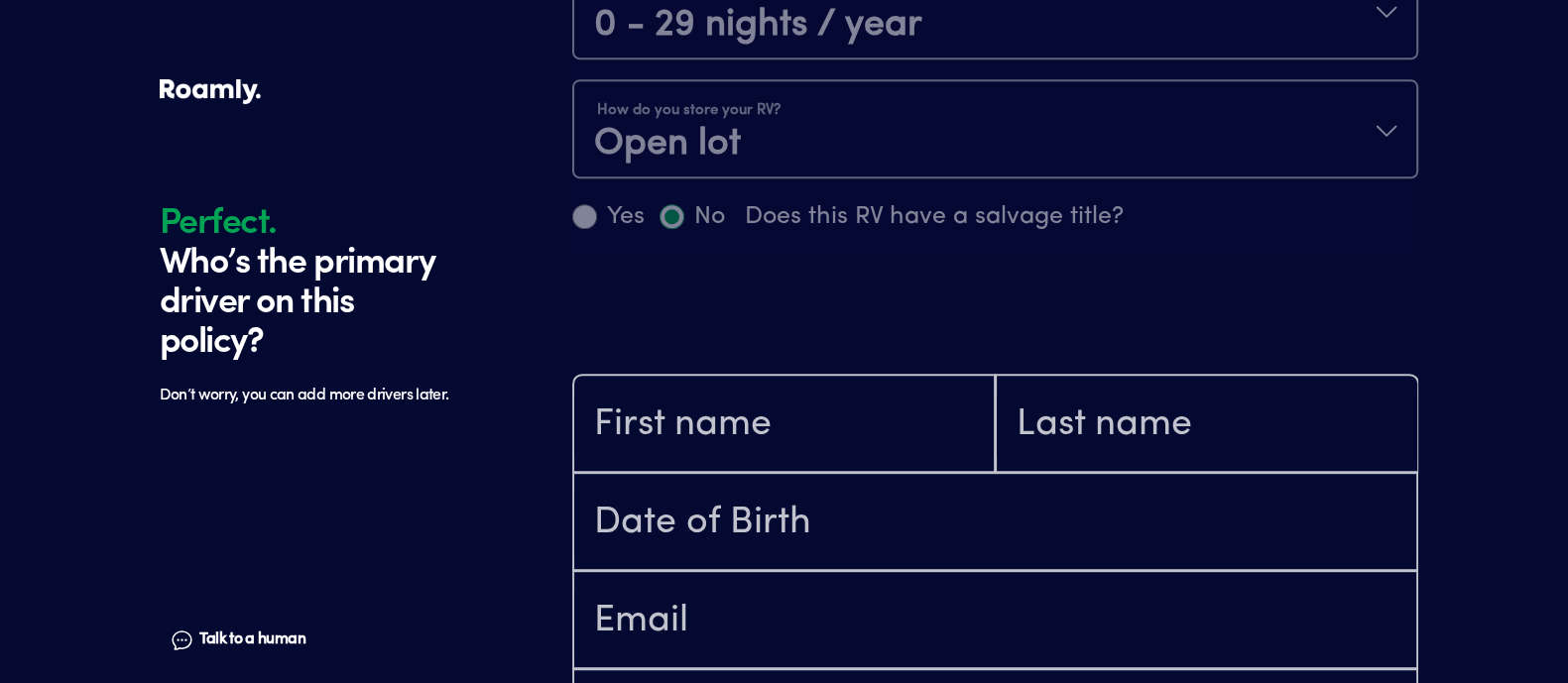 scroll, scrollTop: 1390, scrollLeft: 0, axis: vertical 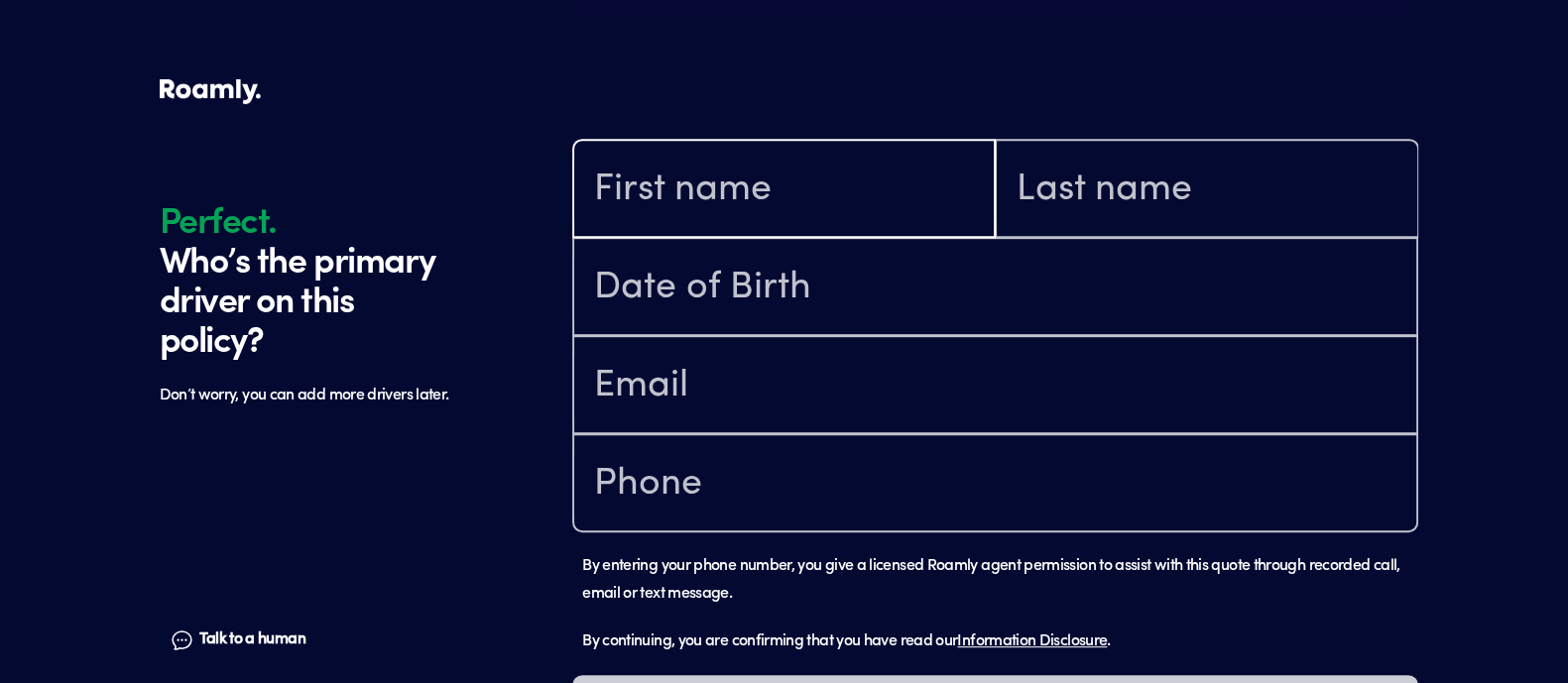 click at bounding box center (784, 190) 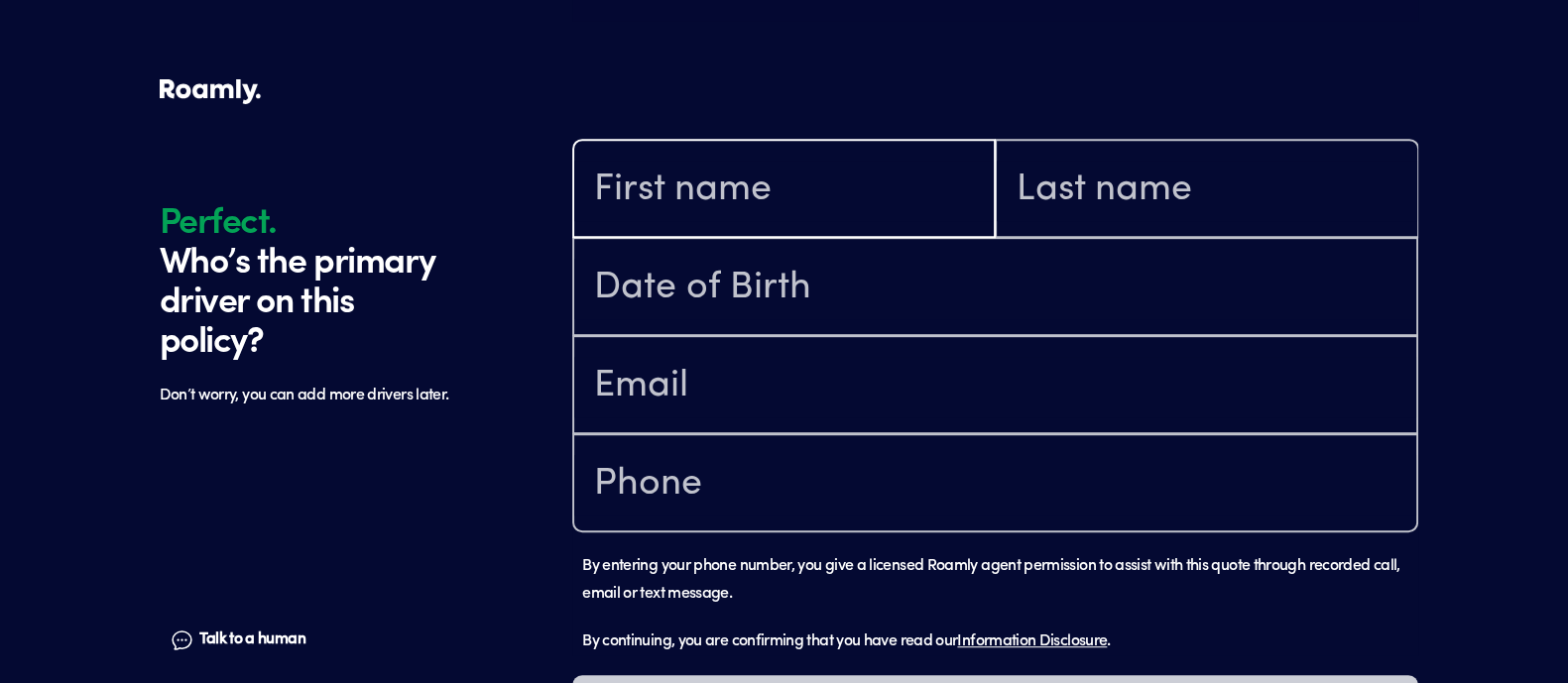 type on "[PERSON_NAME]" 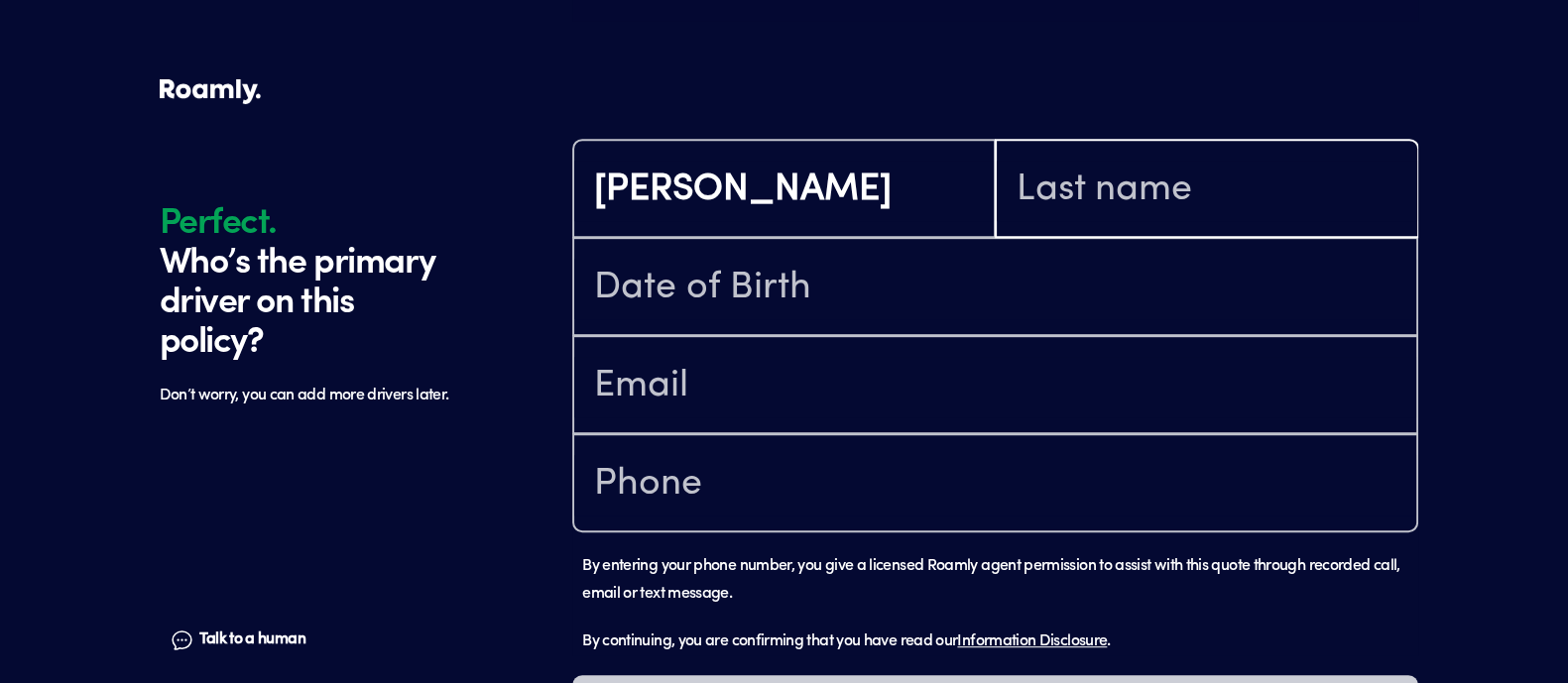 type on "King" 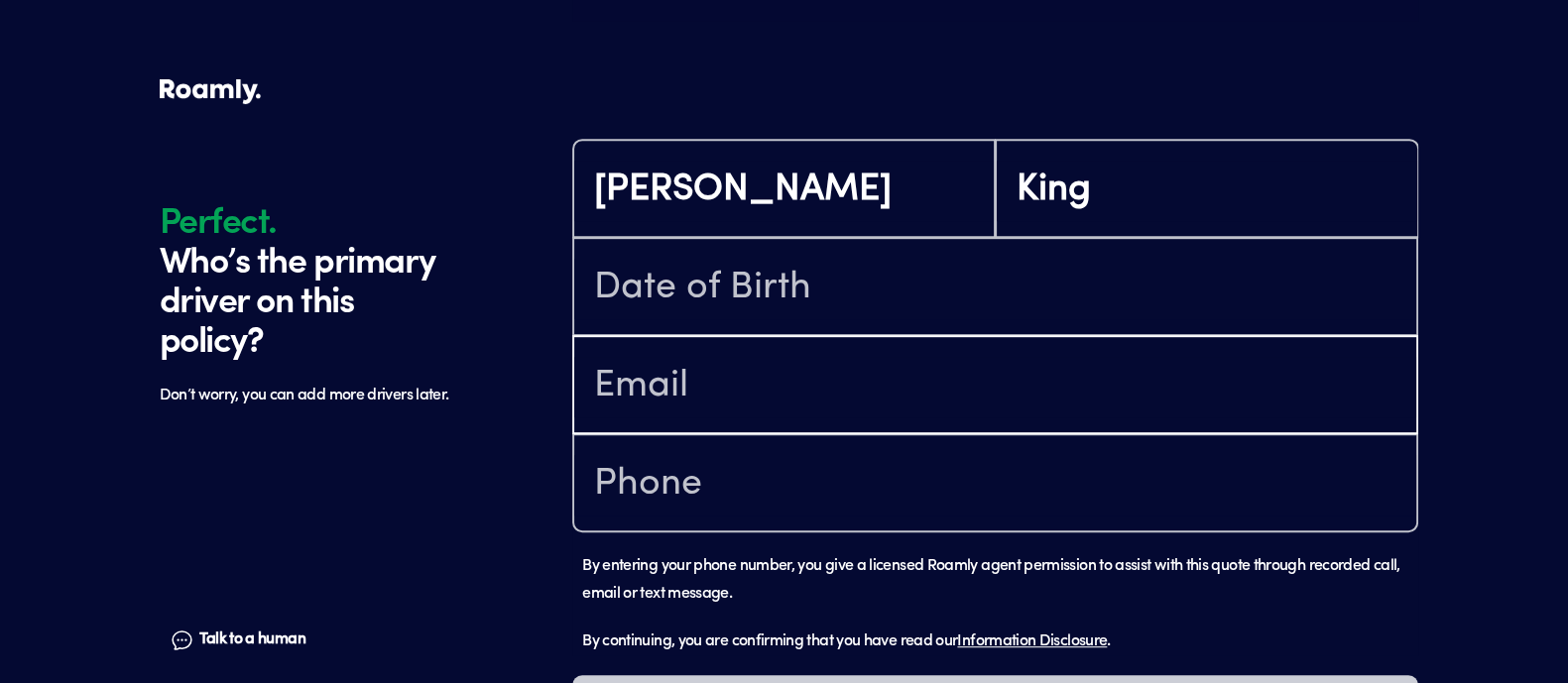 type on "[EMAIL_ADDRESS][DOMAIN_NAME]" 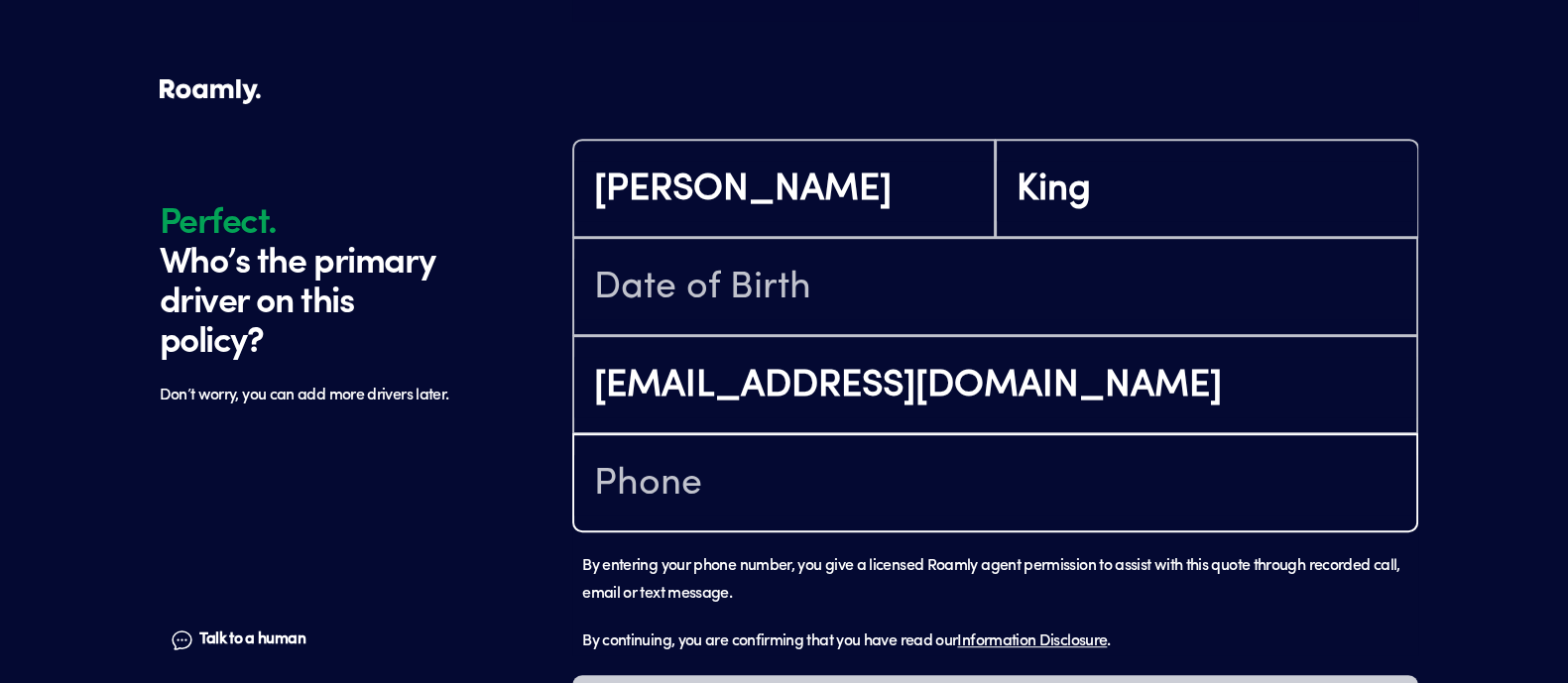 type on "[PHONE_NUMBER]" 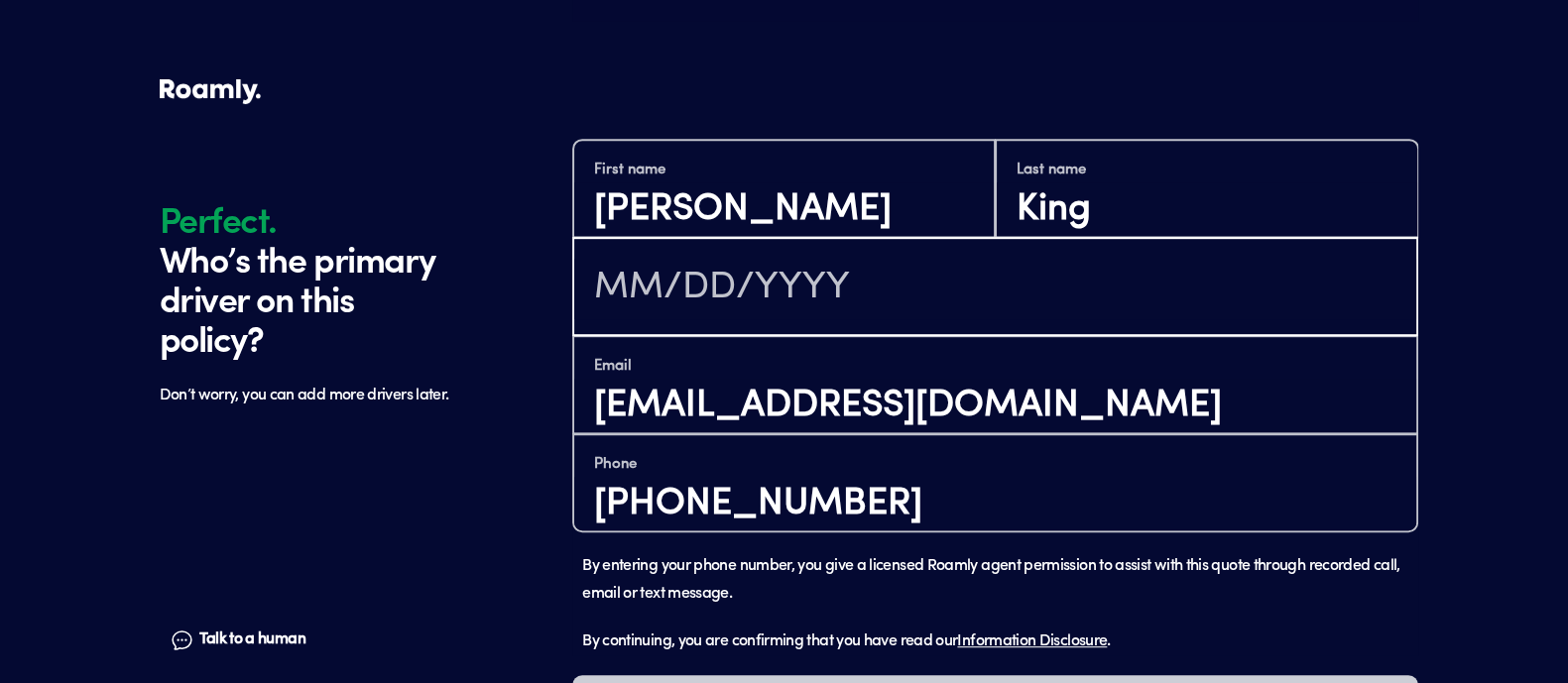 click at bounding box center (995, 288) 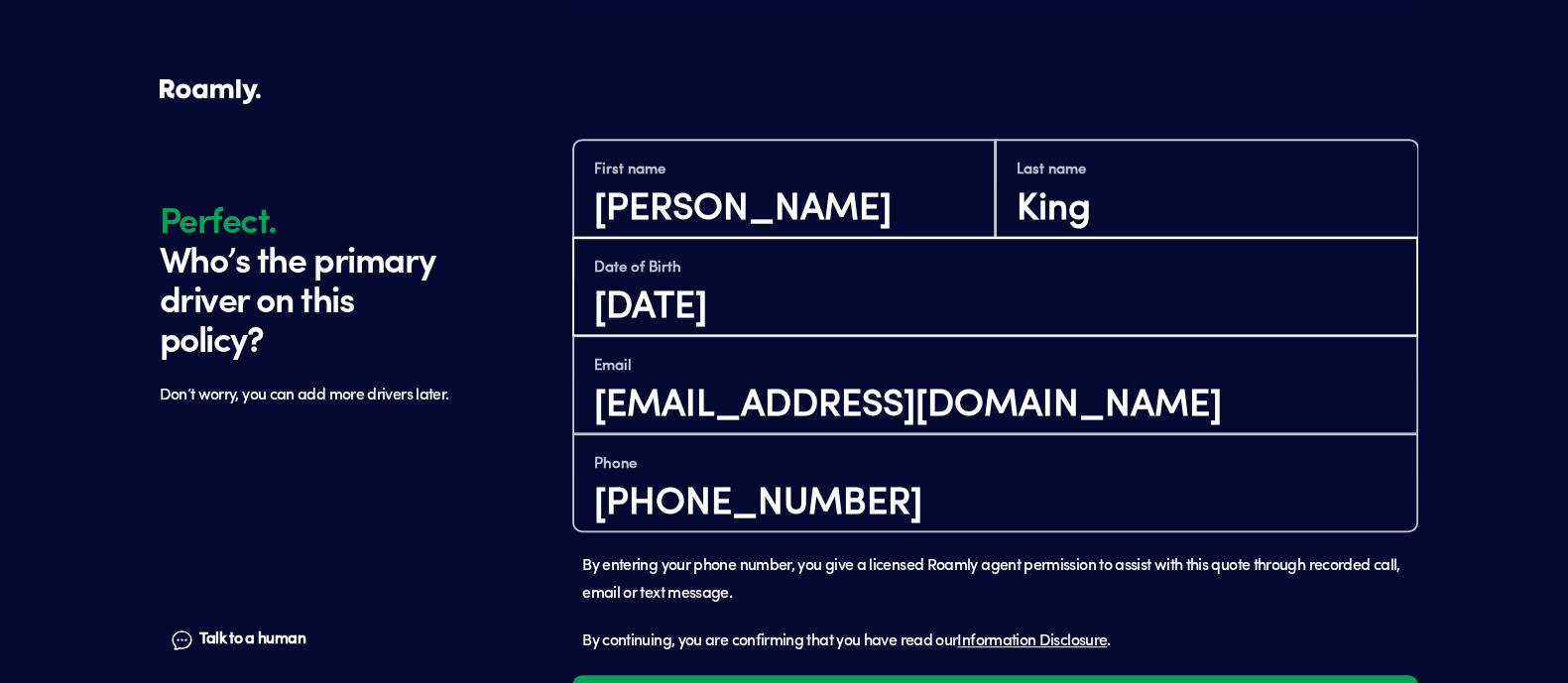 type on "[DATE]" 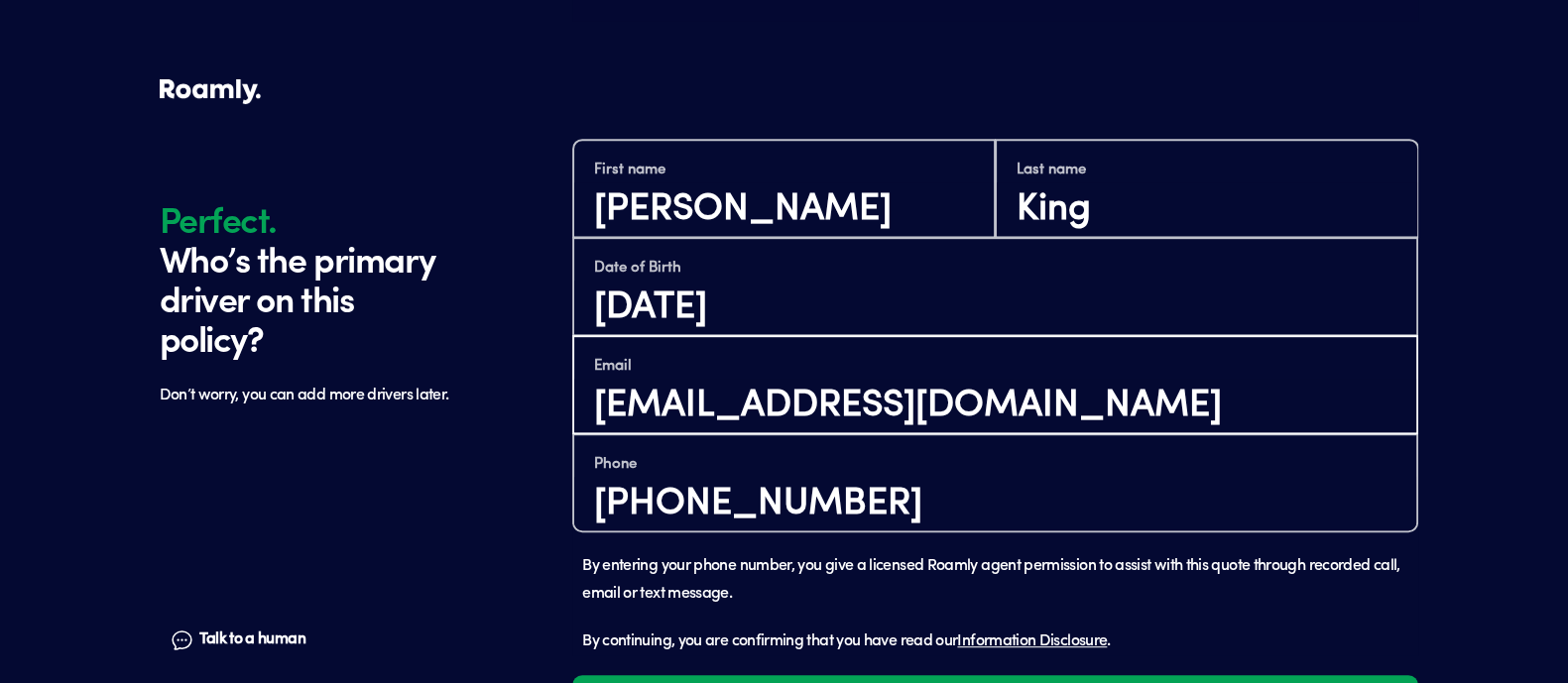 click on "[EMAIL_ADDRESS][DOMAIN_NAME]" at bounding box center [995, 405] 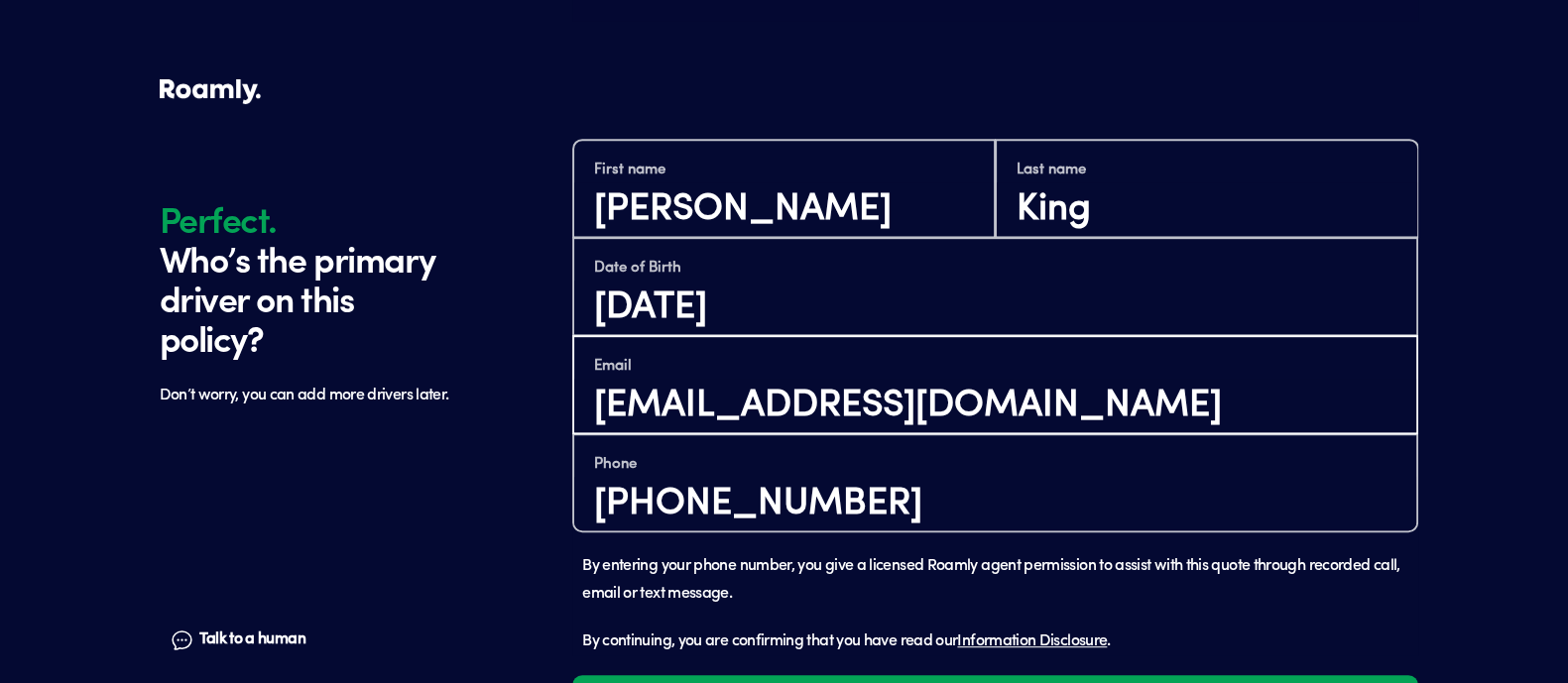 type on "[EMAIL_ADDRESS][DOMAIN_NAME]" 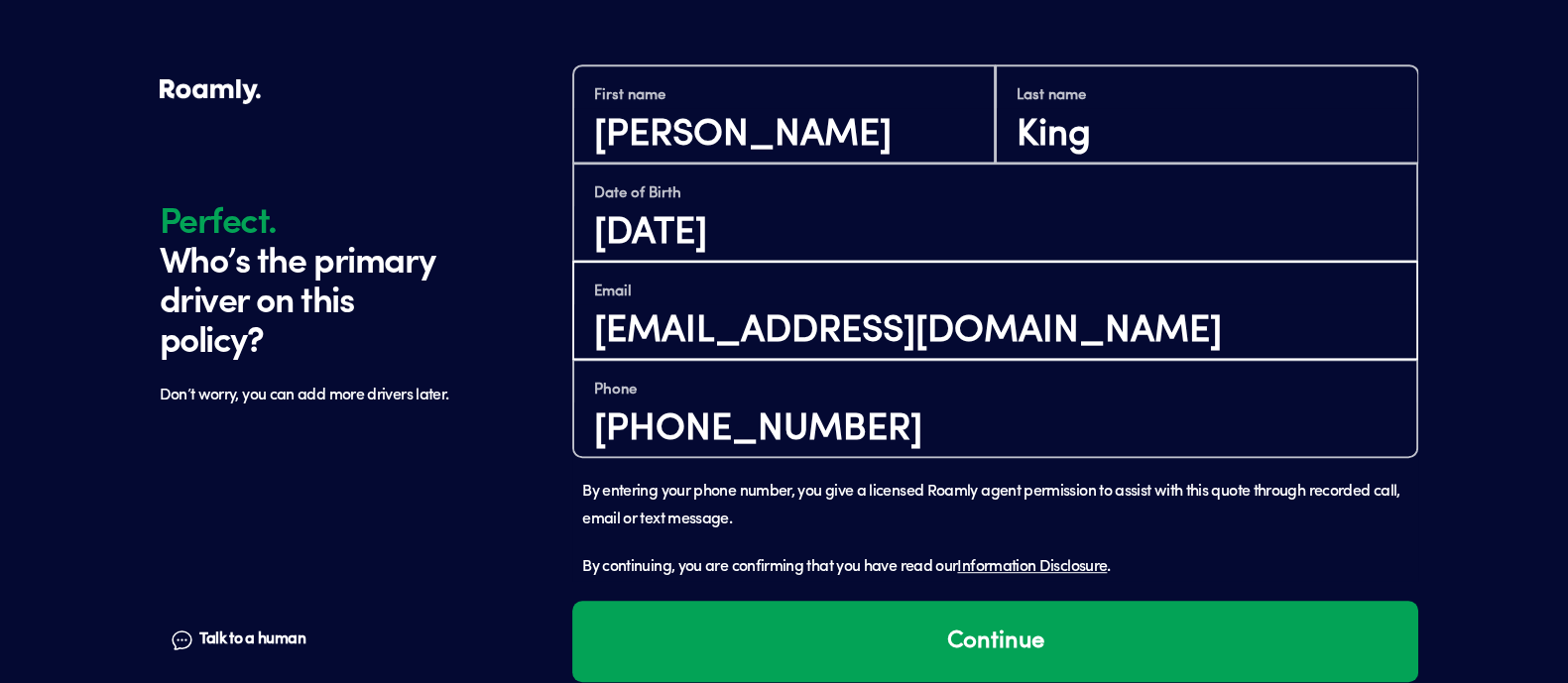scroll, scrollTop: 1492, scrollLeft: 0, axis: vertical 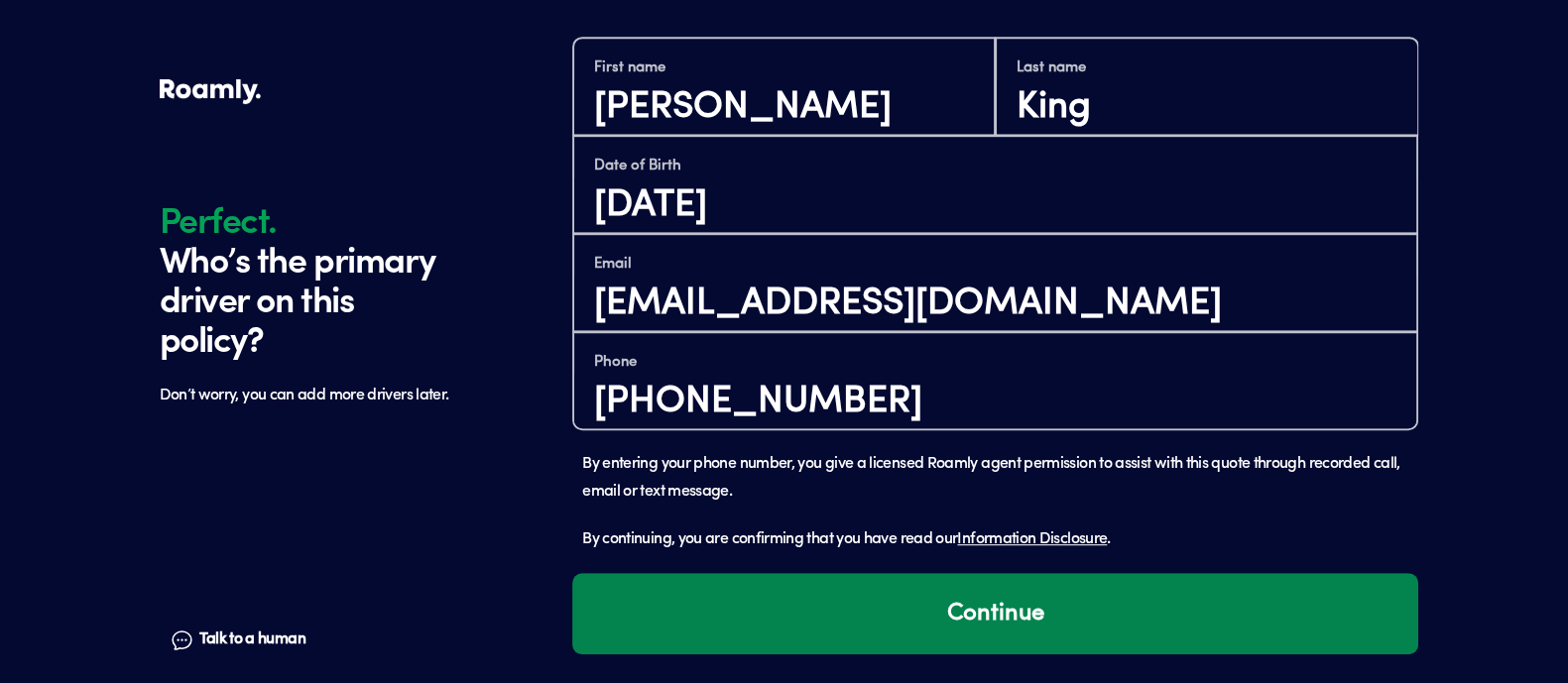 click on "Continue" at bounding box center (995, 614) 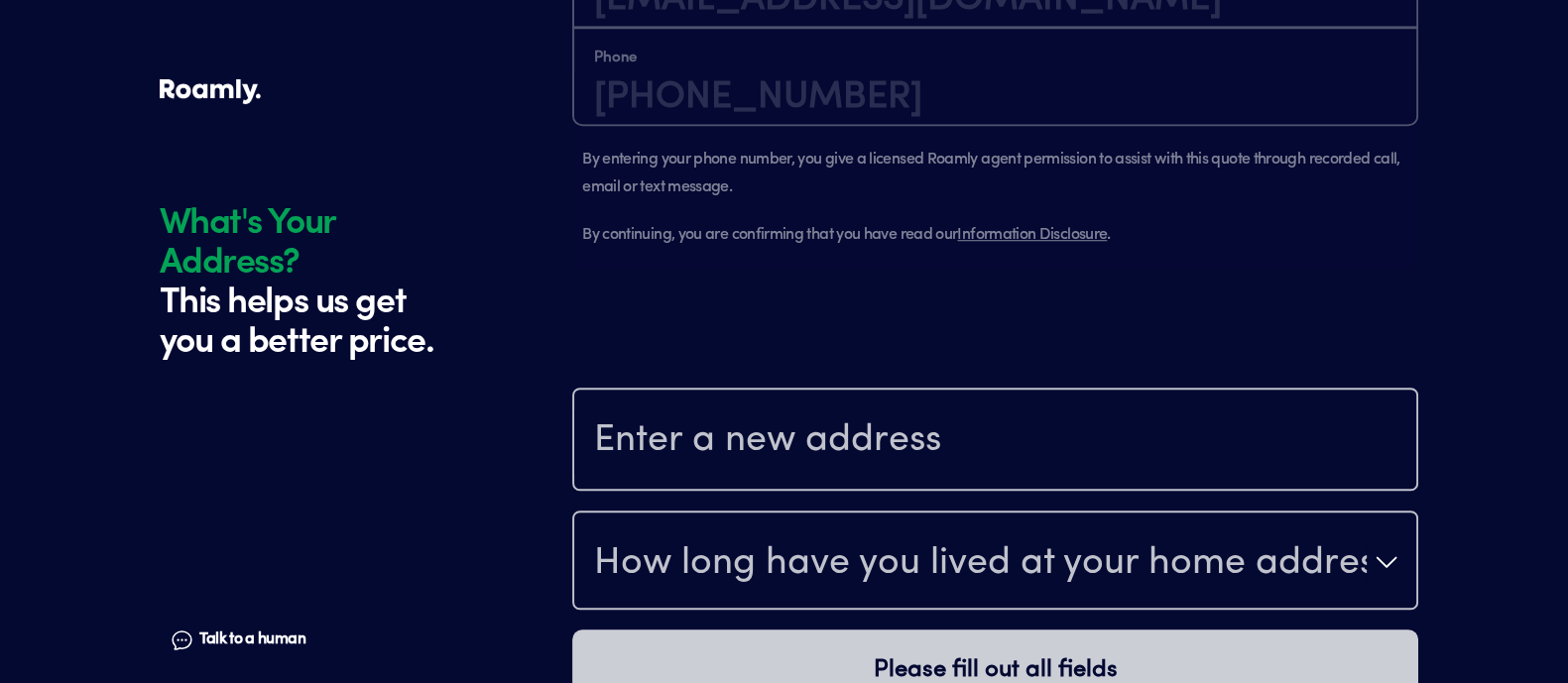 scroll, scrollTop: 1679, scrollLeft: 0, axis: vertical 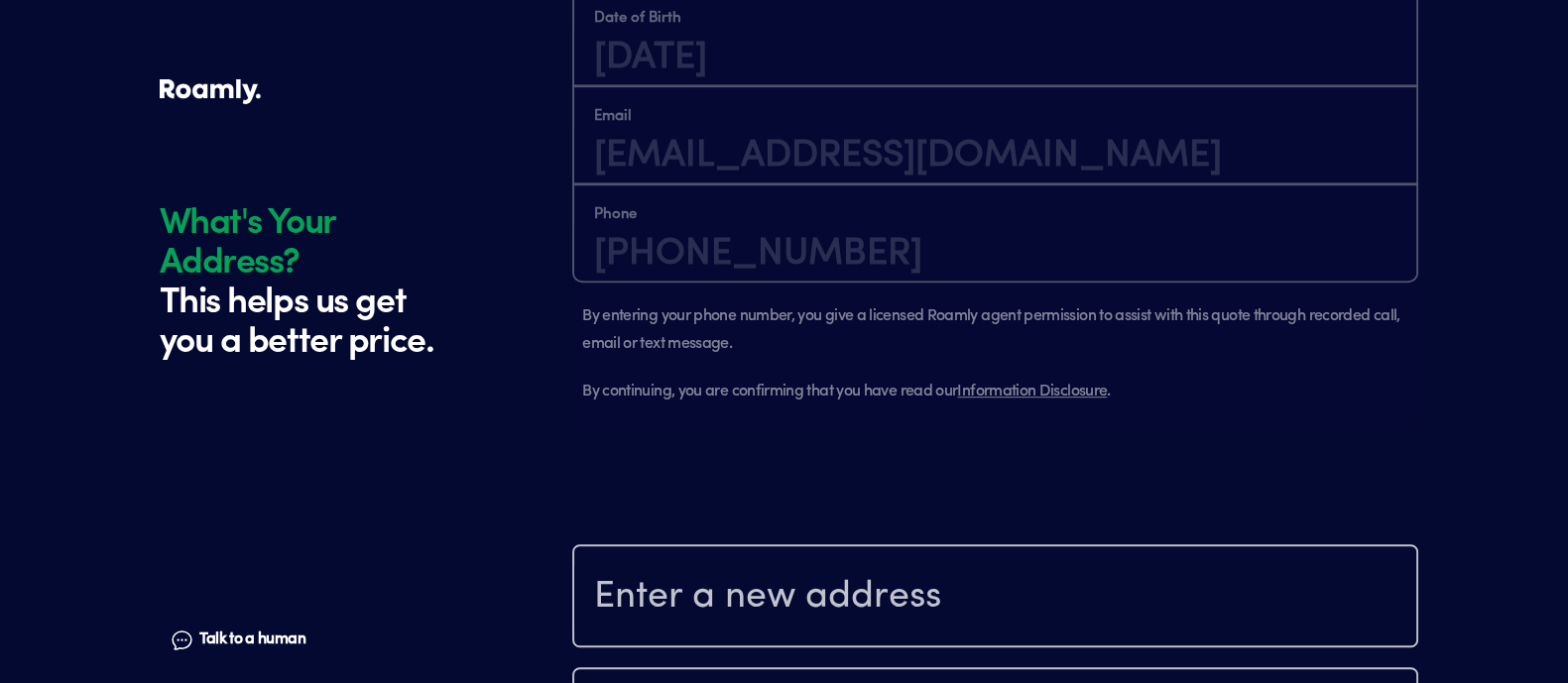 click at bounding box center (995, 598) 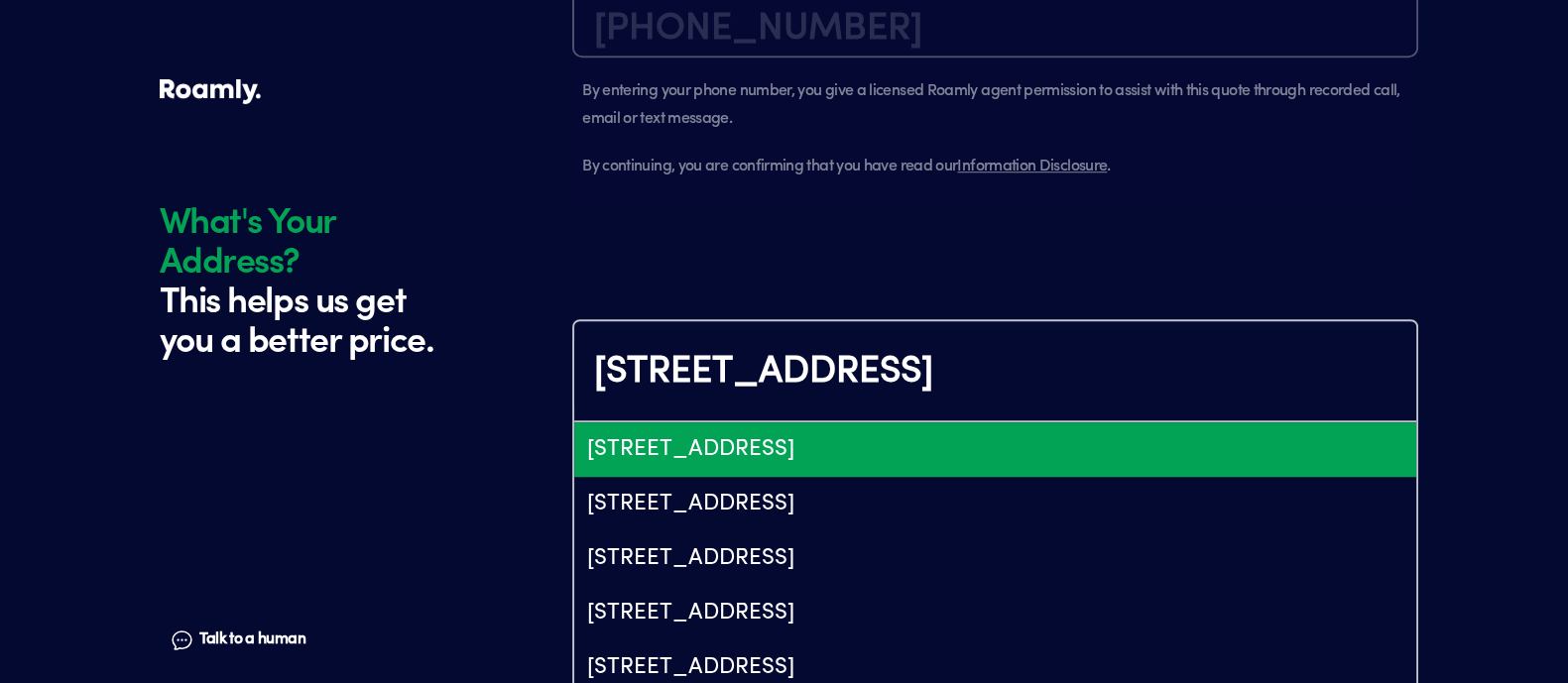 scroll, scrollTop: 1933, scrollLeft: 0, axis: vertical 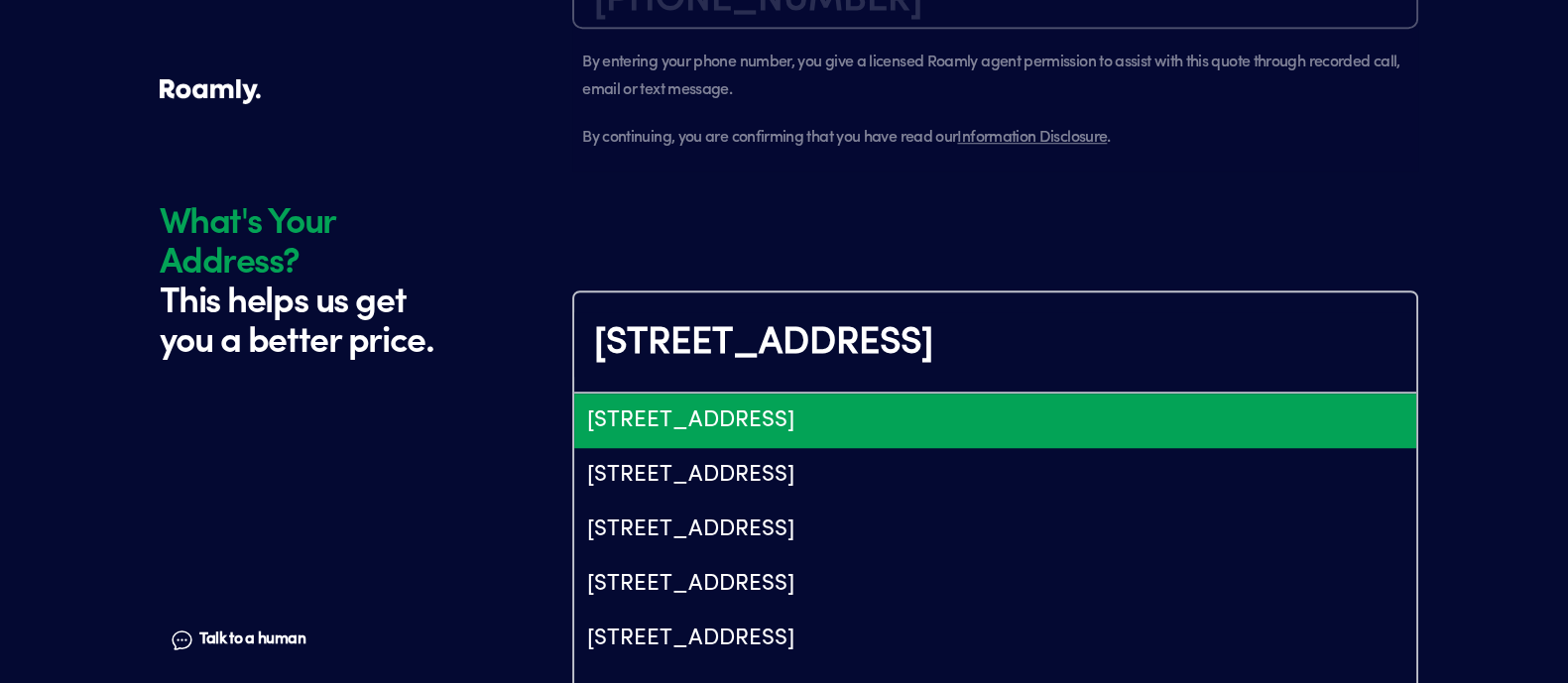 click on "[STREET_ADDRESS]" at bounding box center (995, 420) 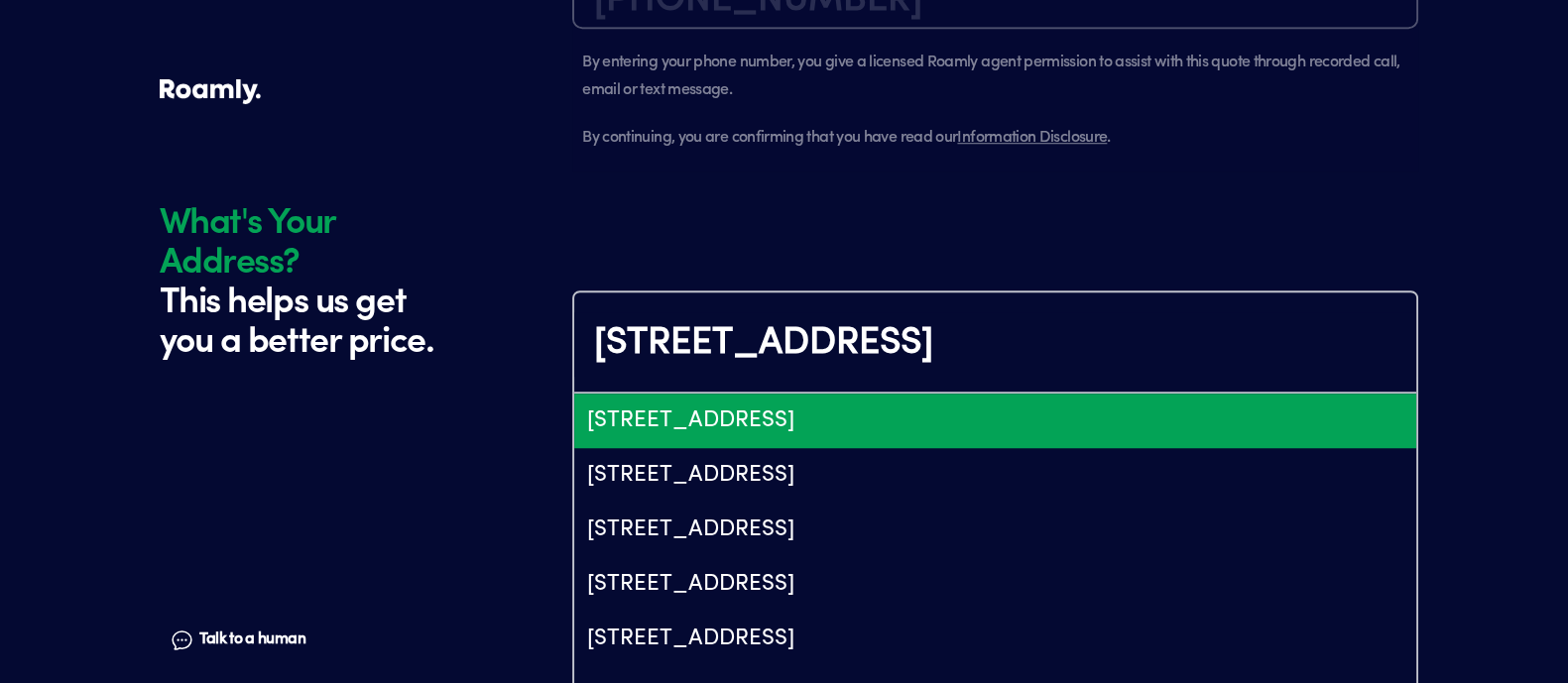 type on "ChIJ5bqPC4oDTIYR44NmPLOlnVU" 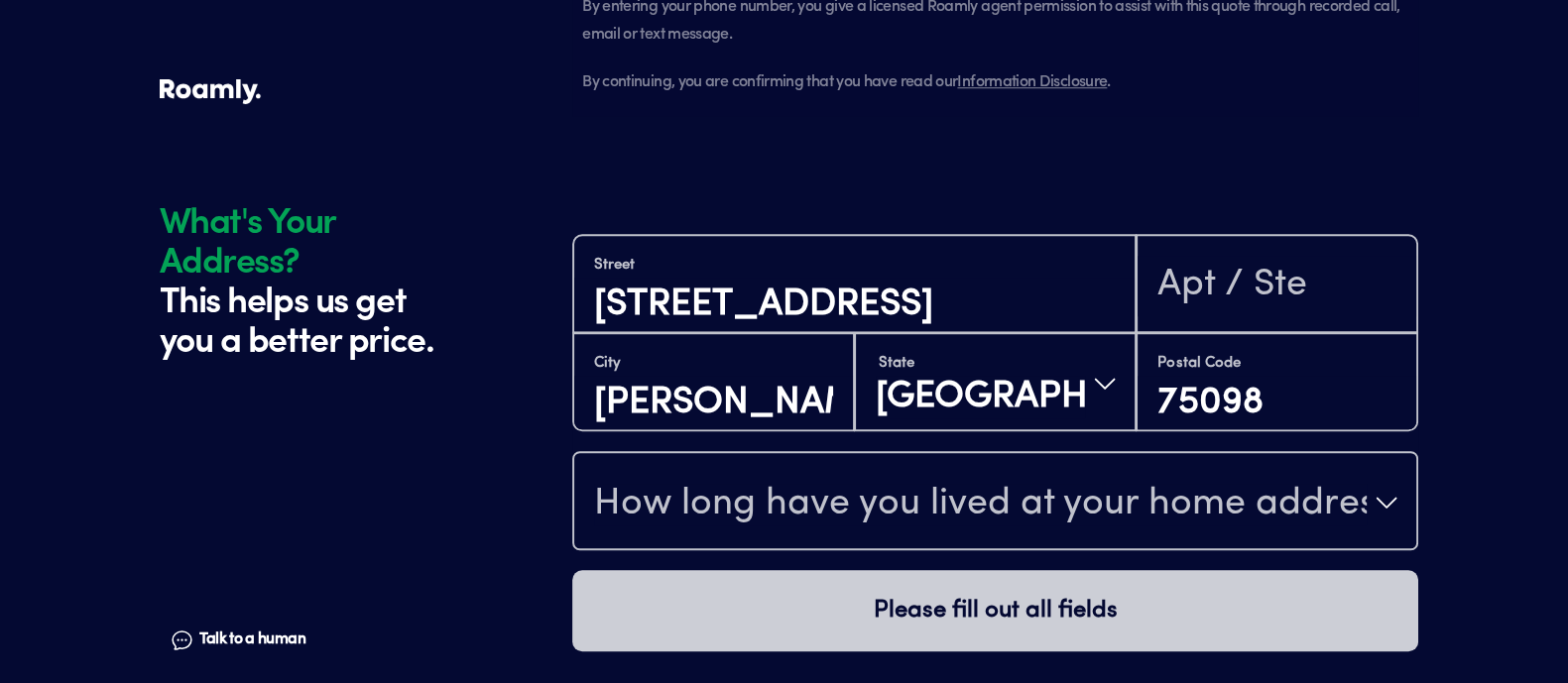 scroll, scrollTop: 2077, scrollLeft: 0, axis: vertical 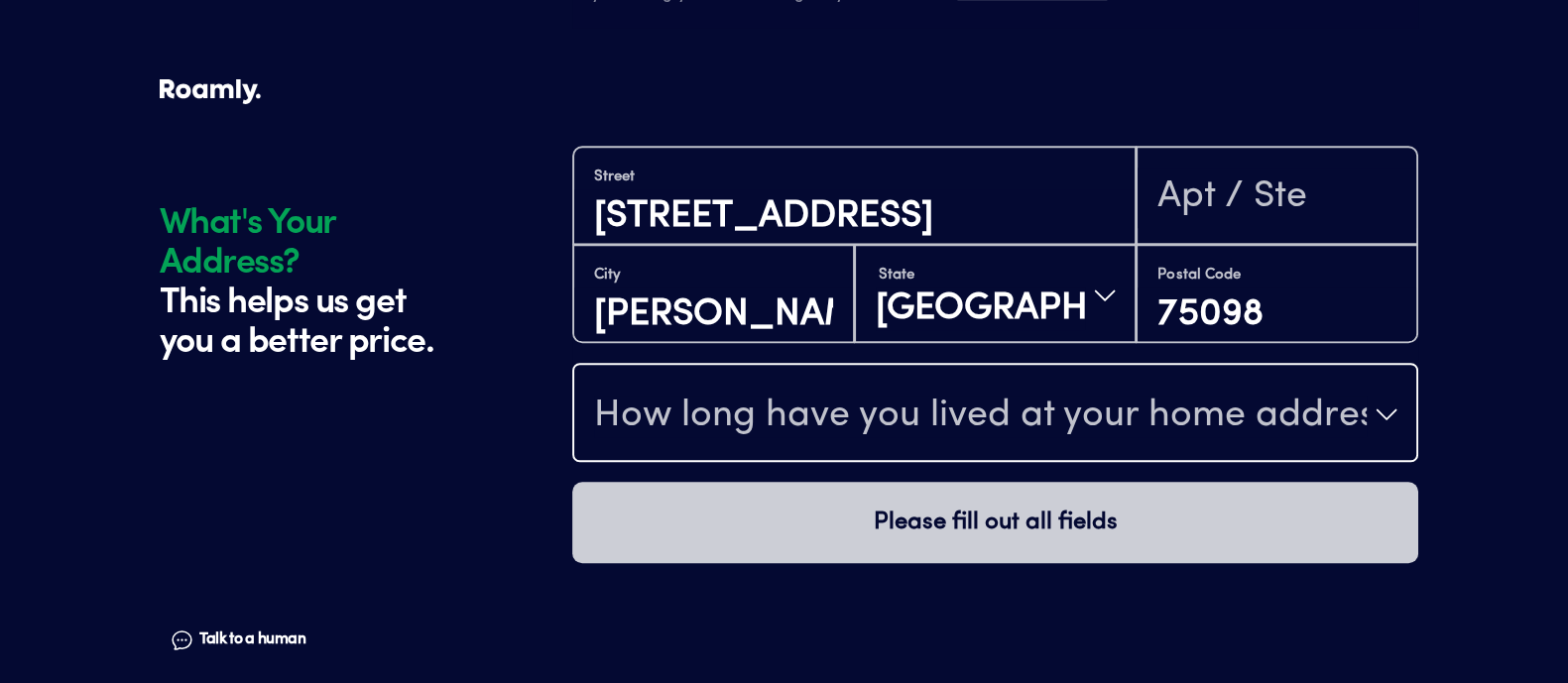 click on "How long have you lived at your home address?" at bounding box center [995, 414] 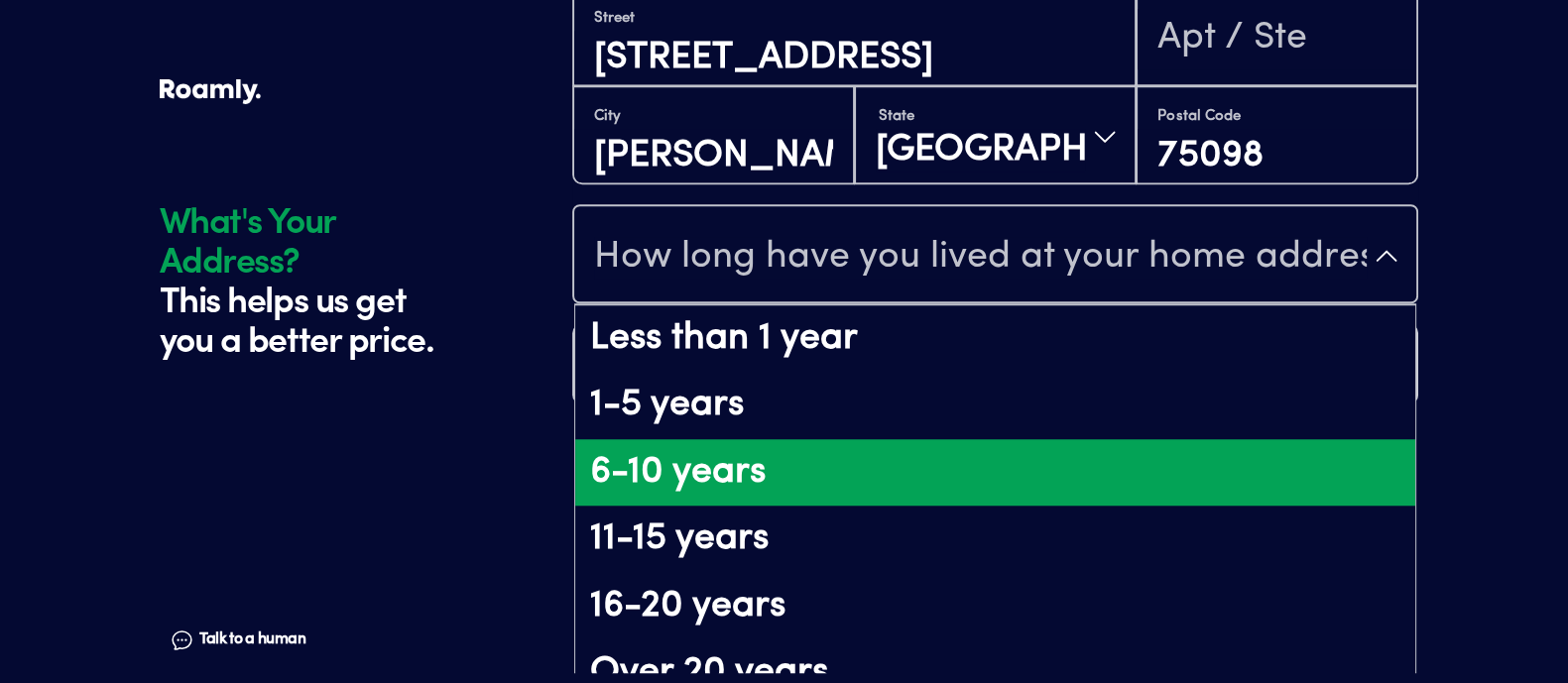 scroll, scrollTop: 161, scrollLeft: 0, axis: vertical 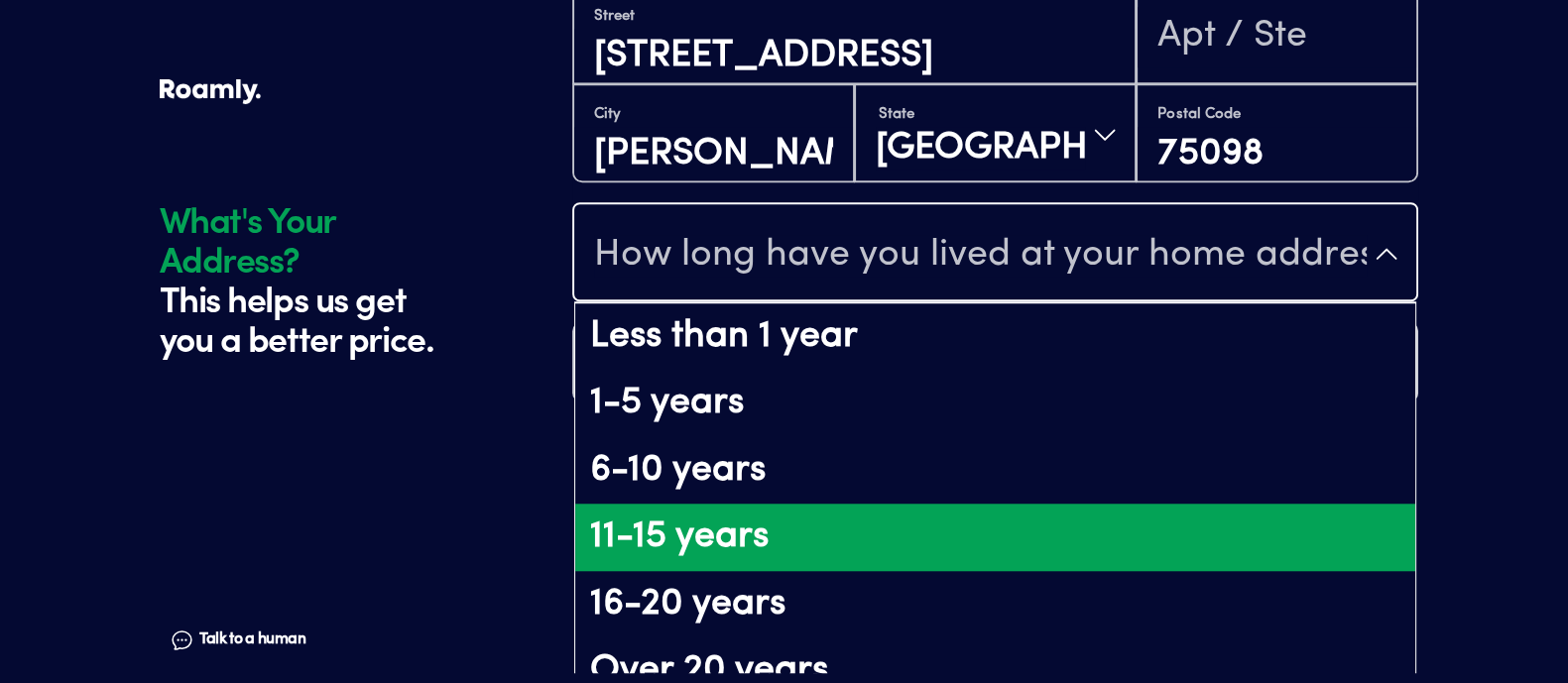 click on "11-15 years" at bounding box center (995, 537) 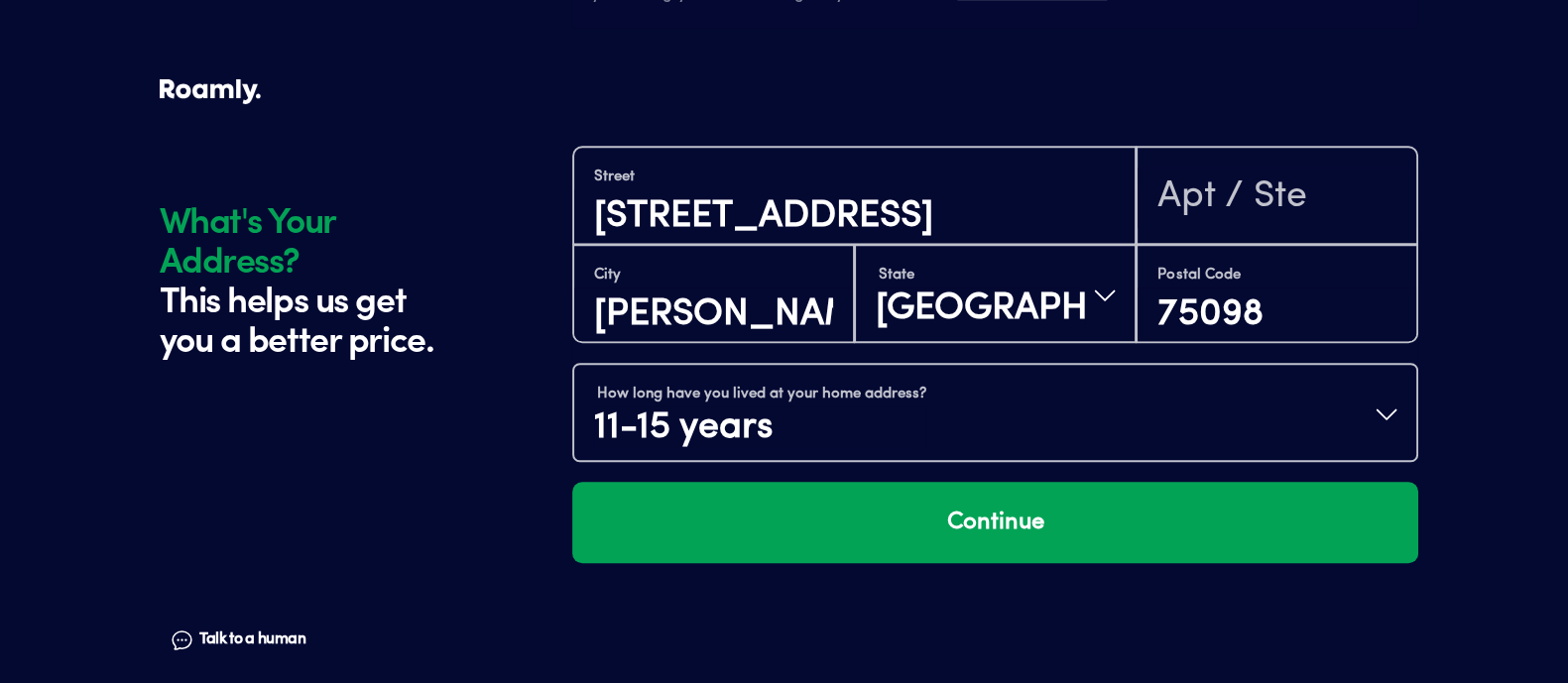 click on "Continue" at bounding box center [995, 522] 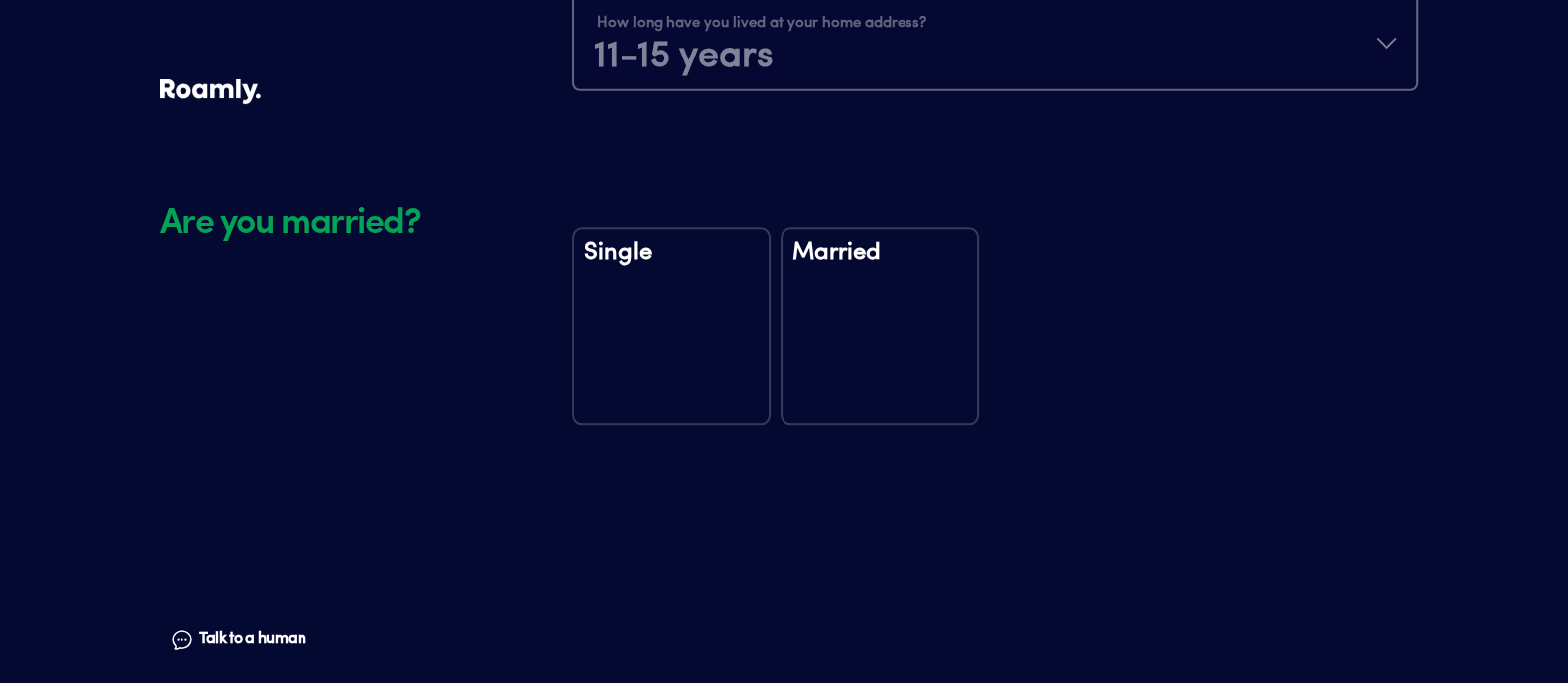 scroll, scrollTop: 2543, scrollLeft: 0, axis: vertical 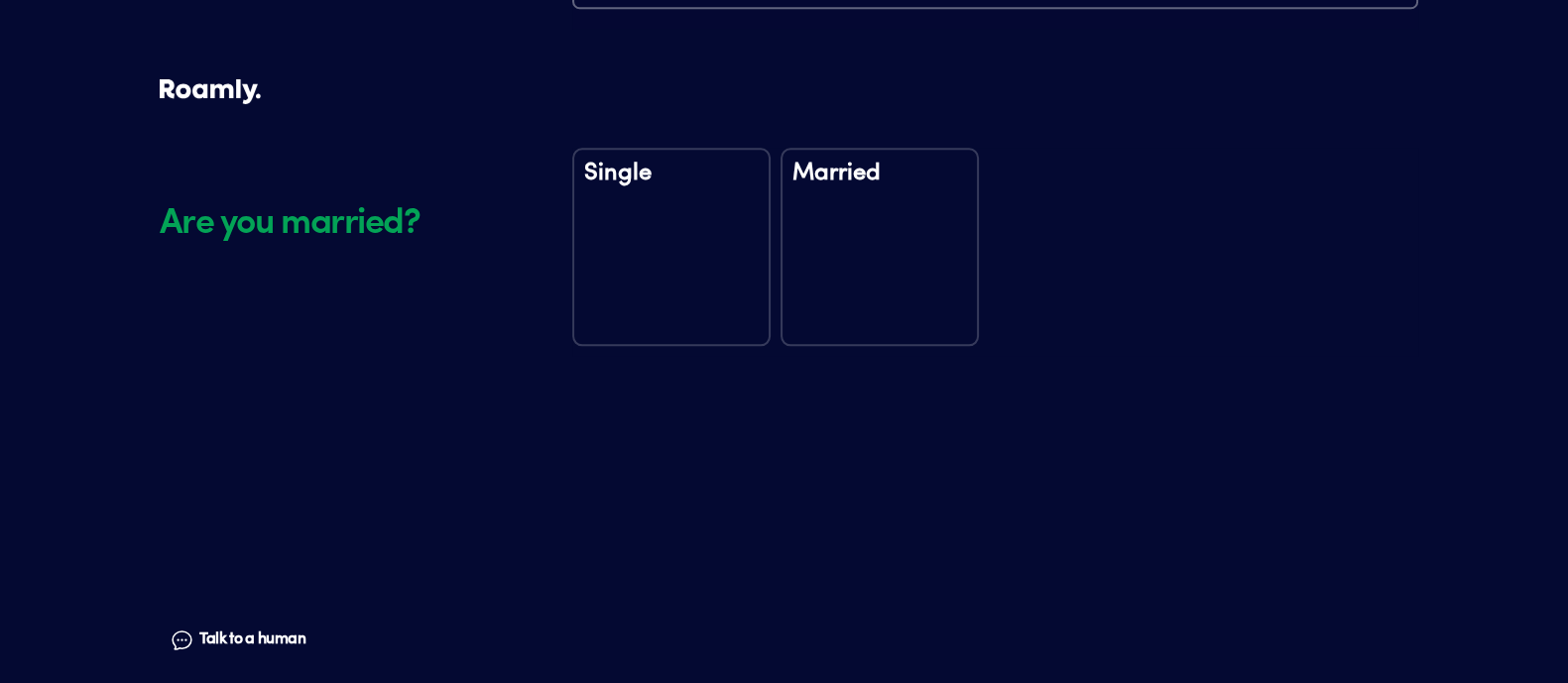 click on "Married" at bounding box center [880, 247] 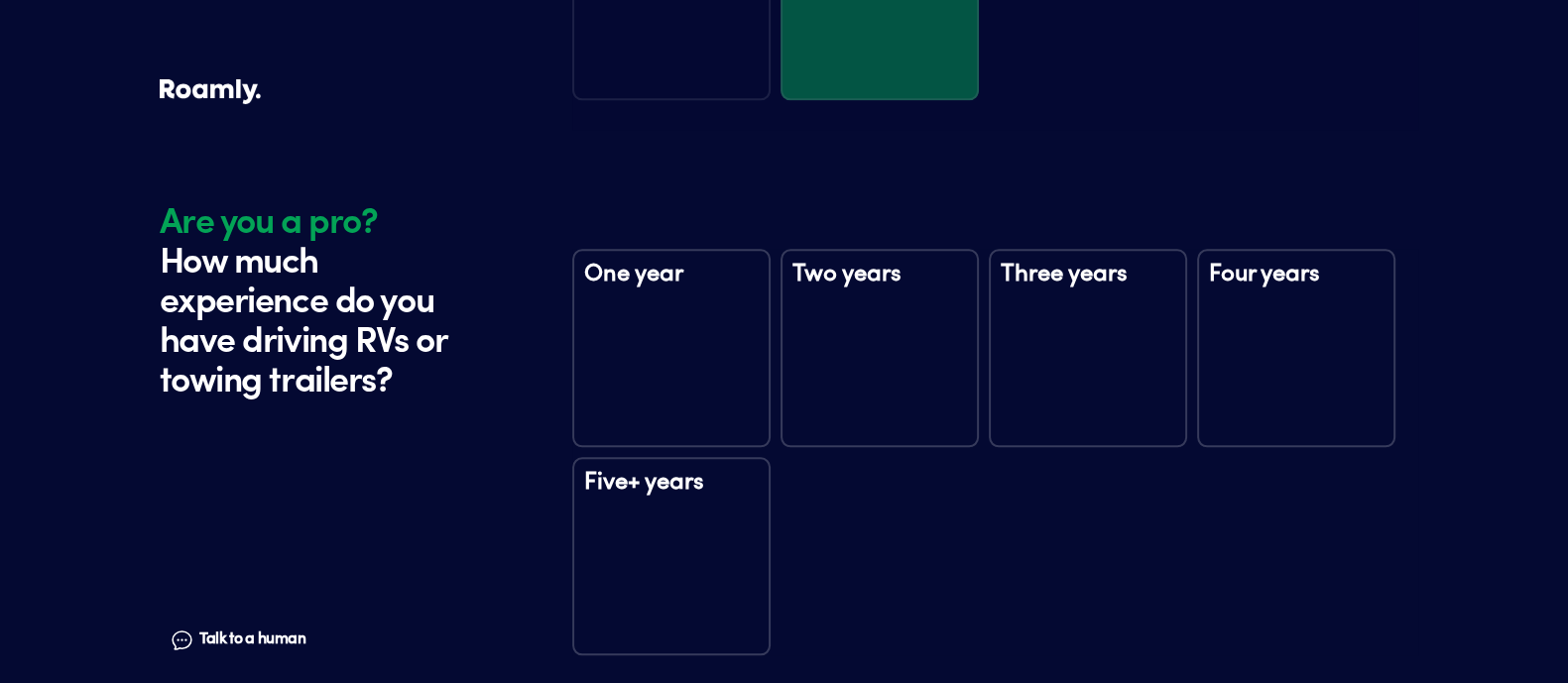 scroll, scrollTop: 2929, scrollLeft: 0, axis: vertical 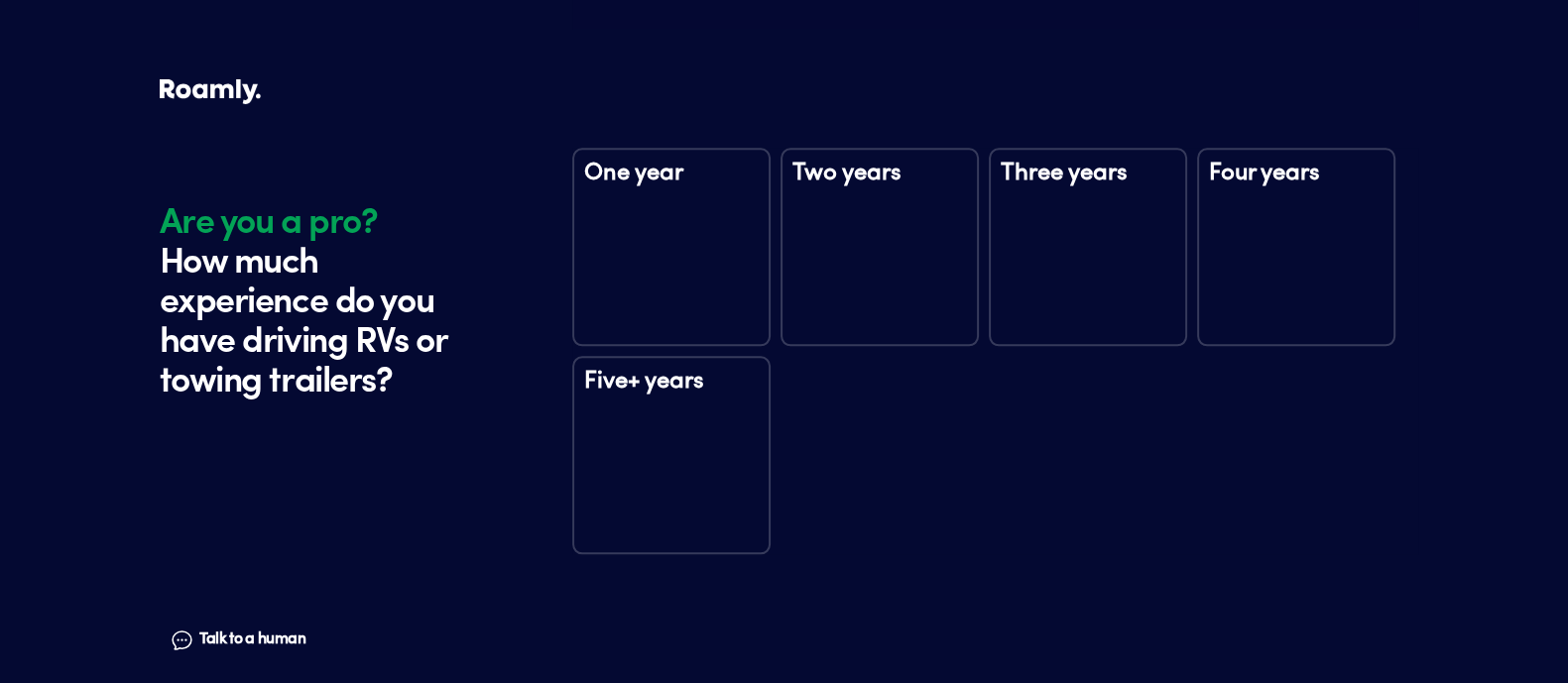 click on "Five+ years" at bounding box center [671, 395] 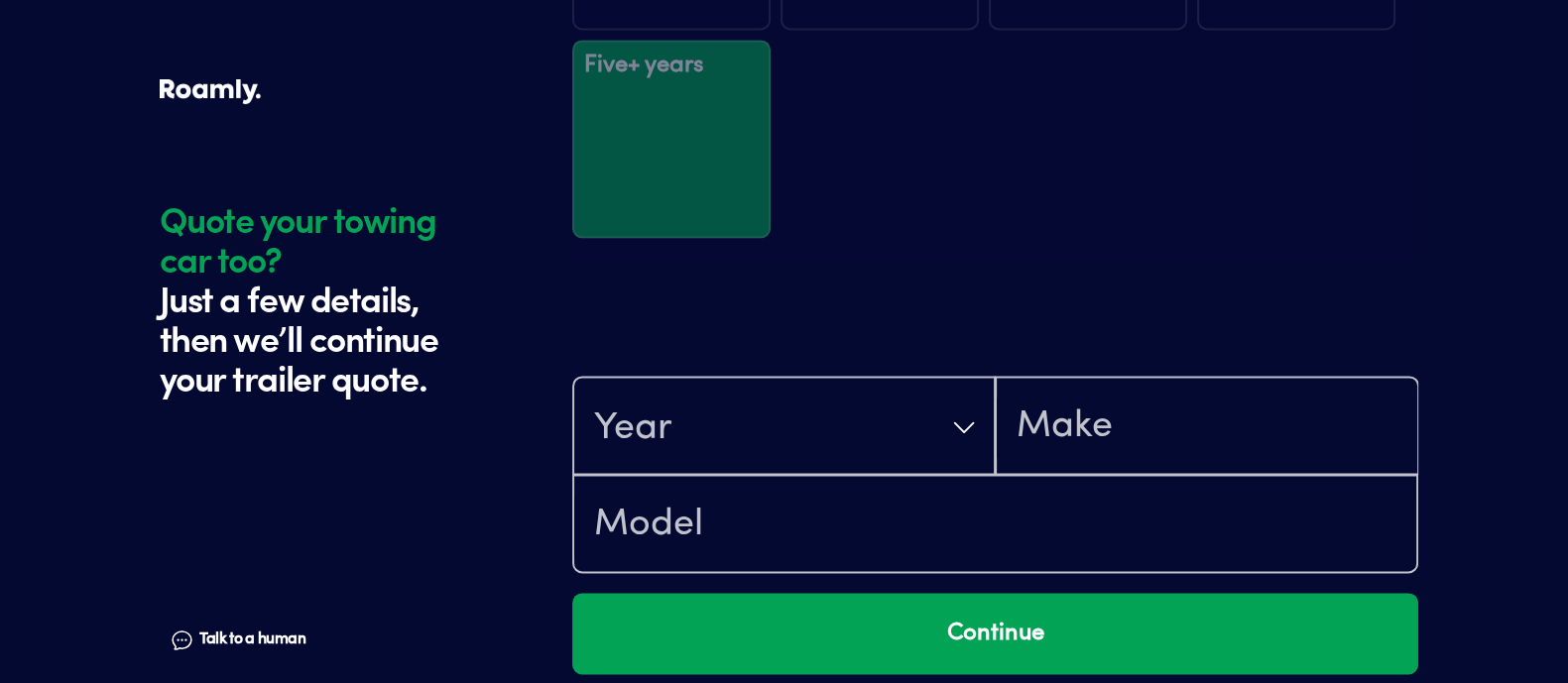 scroll, scrollTop: 3513, scrollLeft: 0, axis: vertical 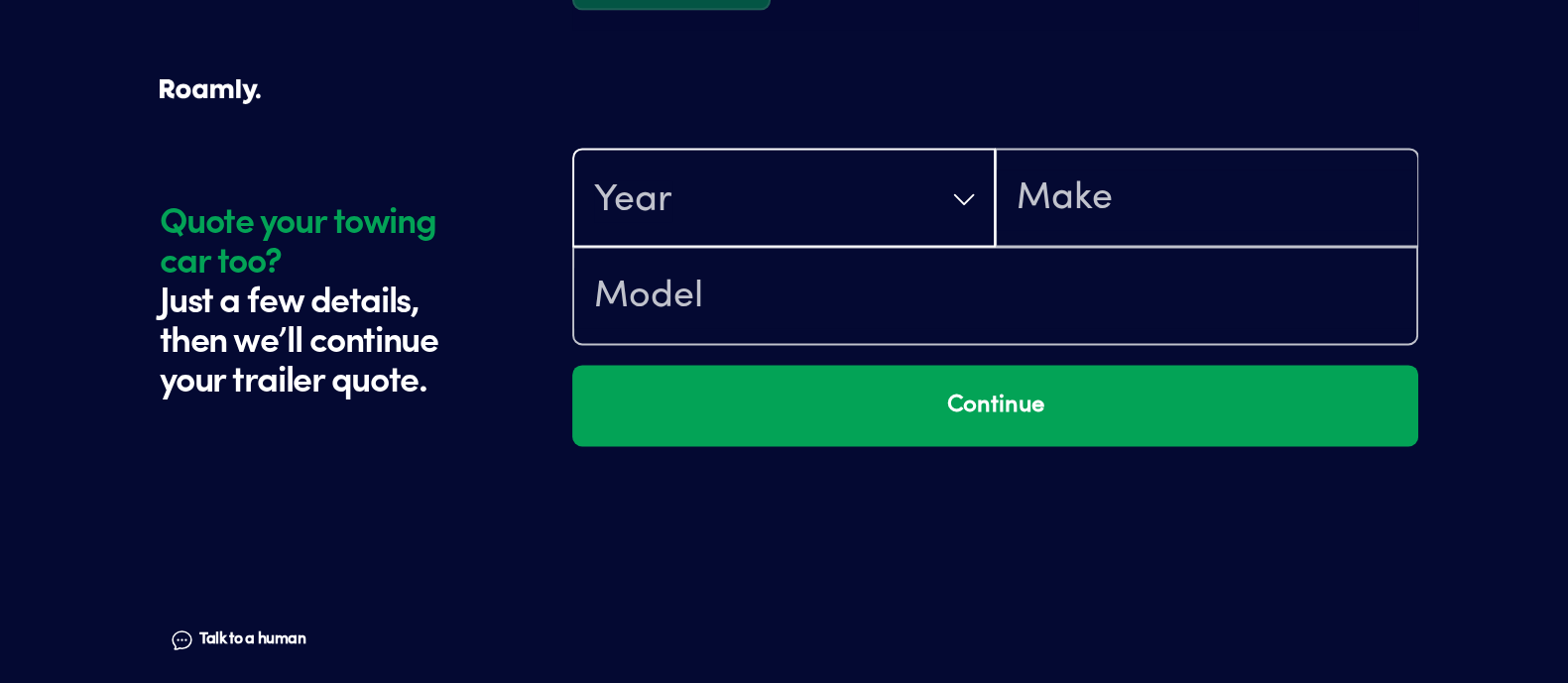 click on "Year" at bounding box center (784, 199) 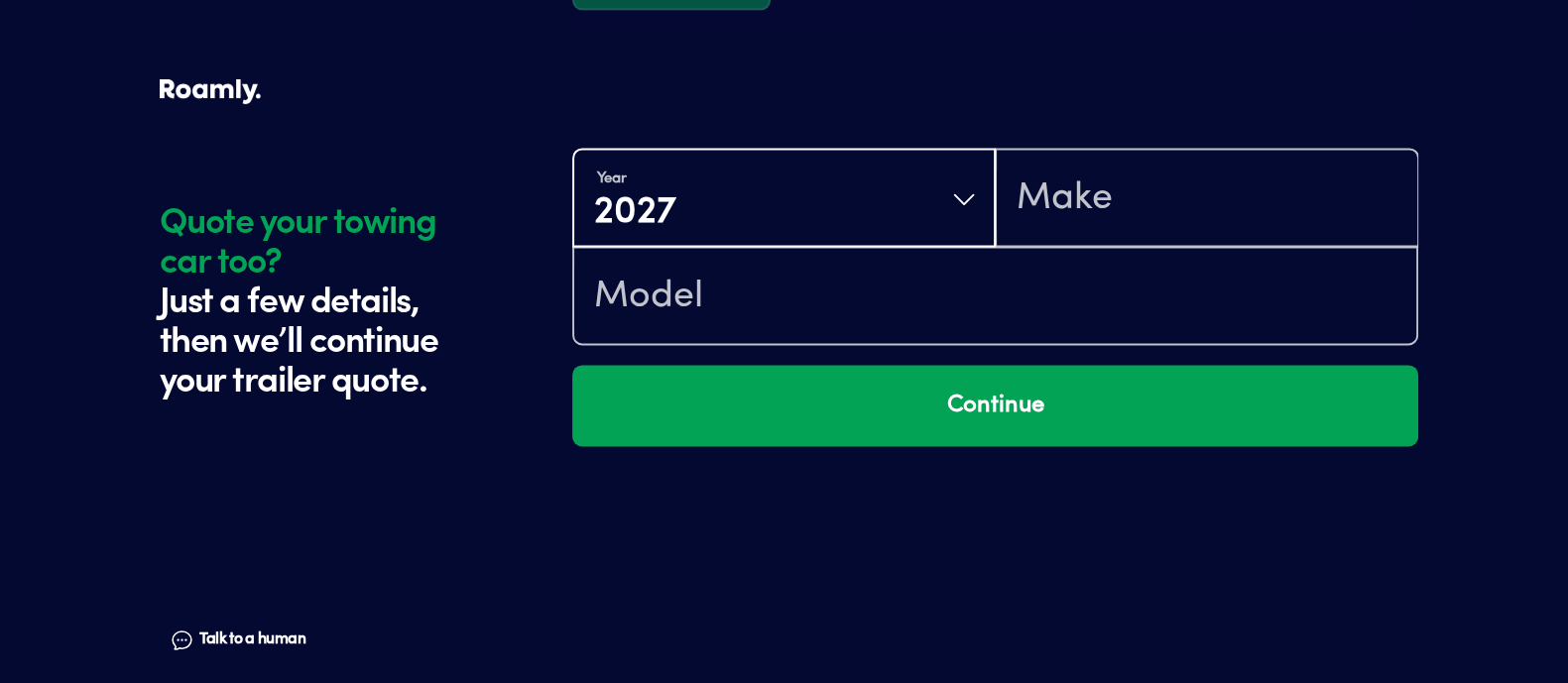 click on "Year [DATE] Continue" at bounding box center [995, 342] 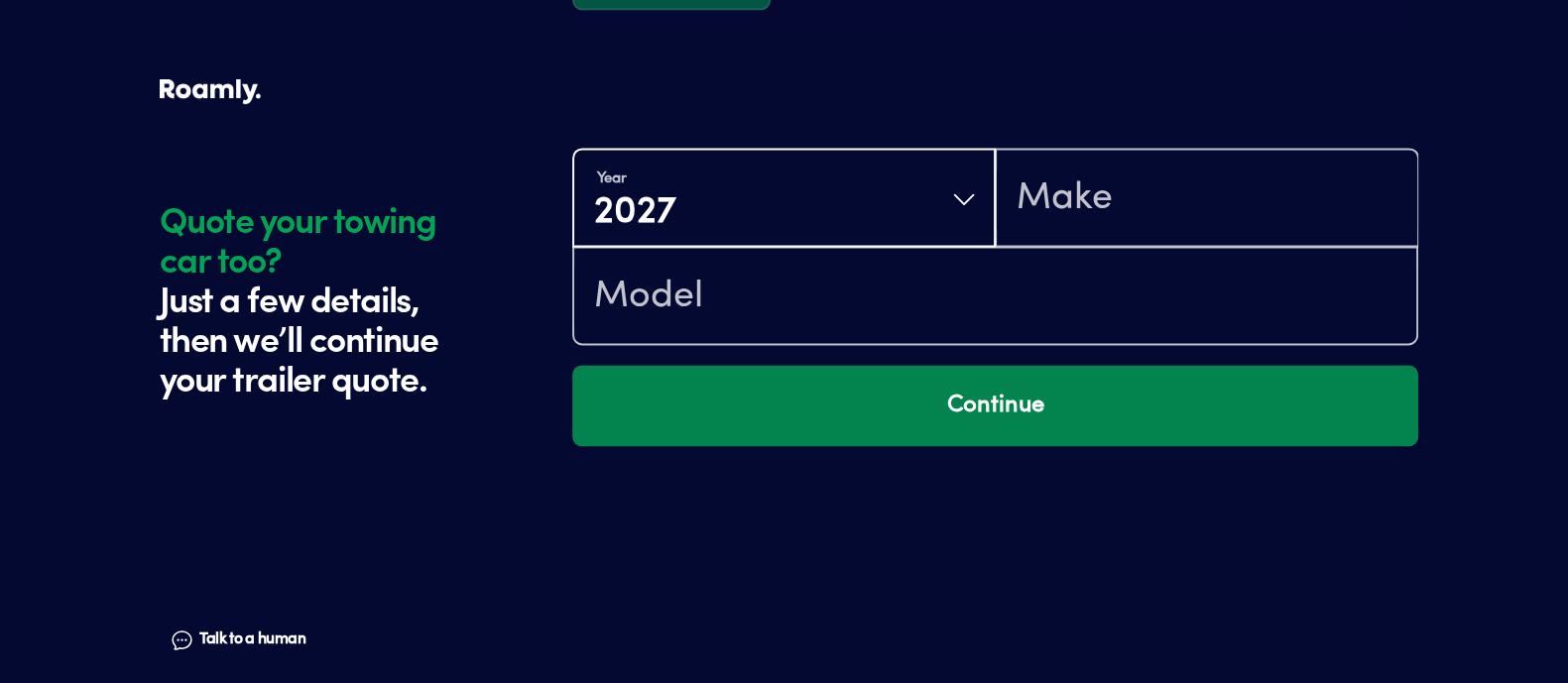 click on "Continue" at bounding box center [995, 405] 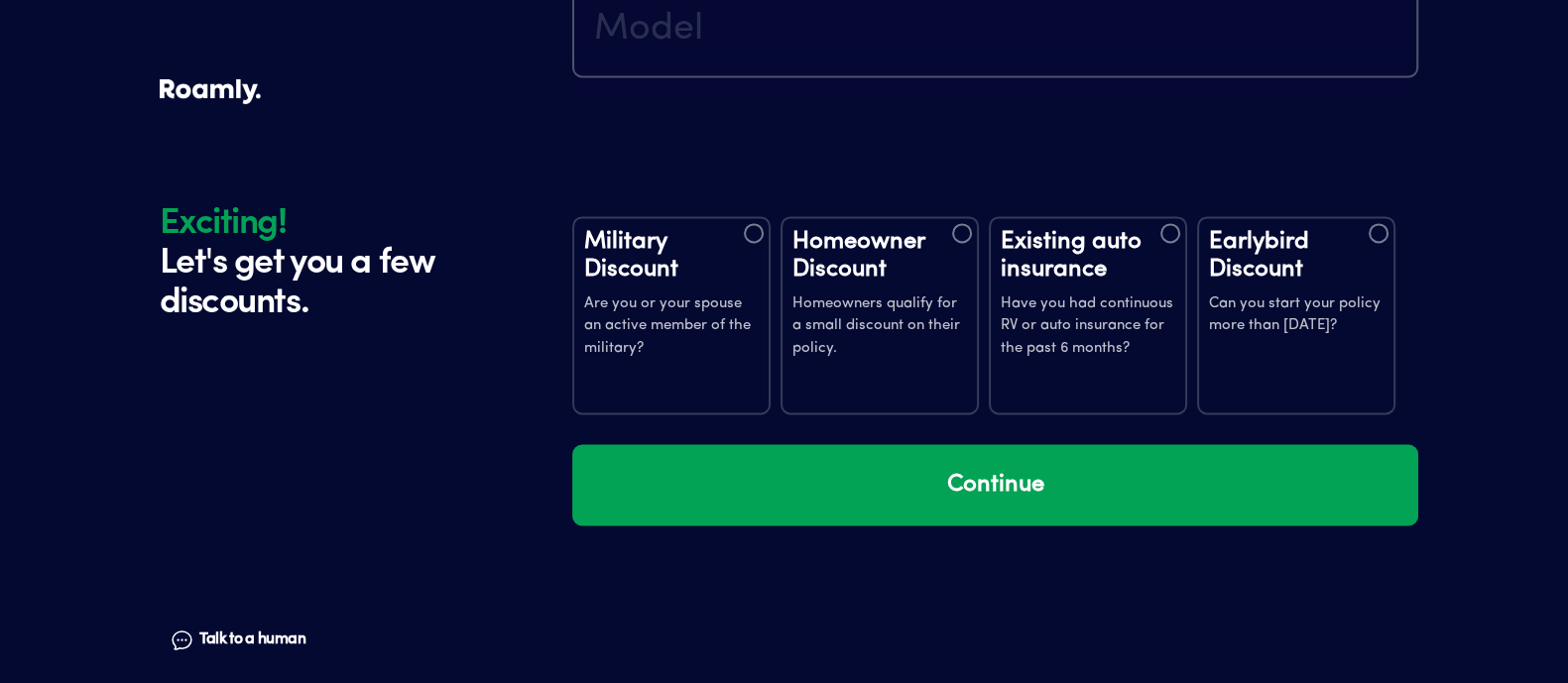 scroll, scrollTop: 3888, scrollLeft: 0, axis: vertical 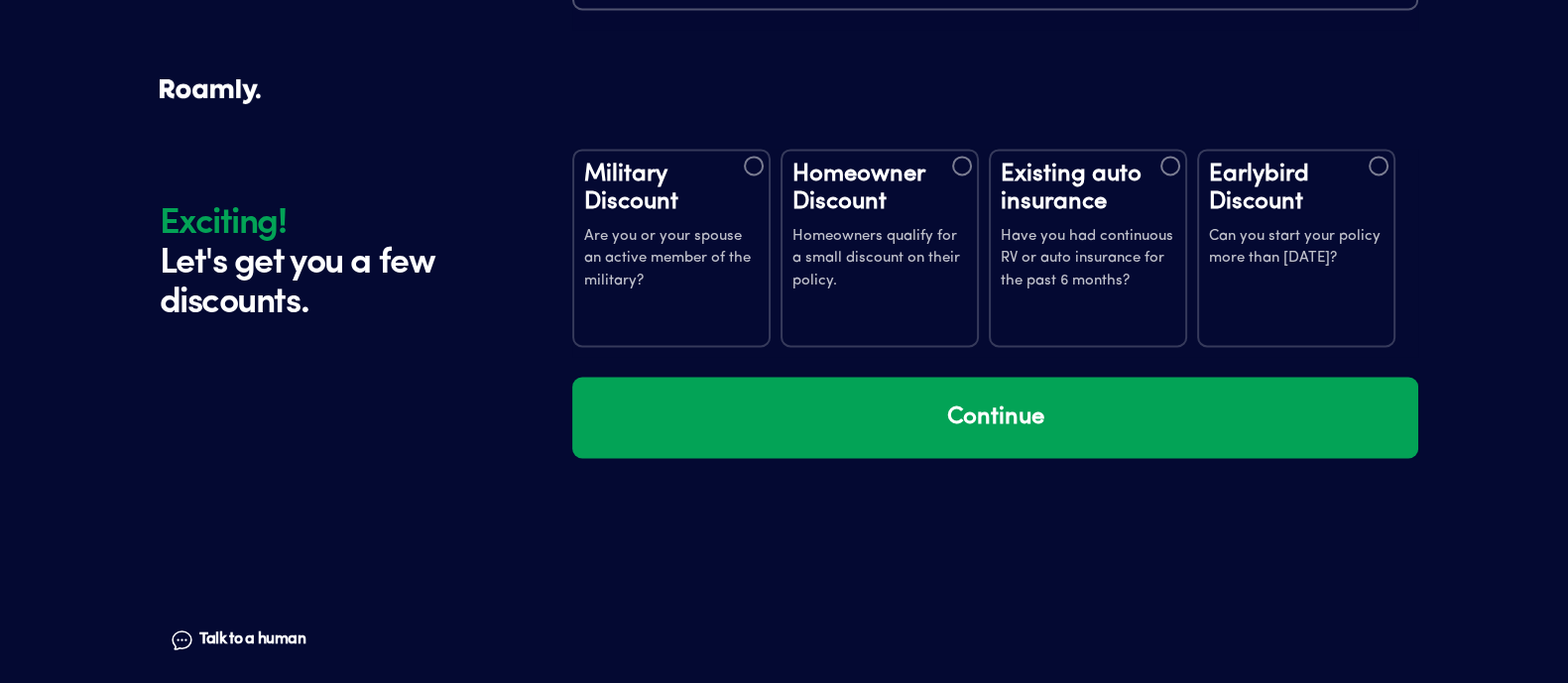 click on "Homeowner Discount" at bounding box center [880, 188] 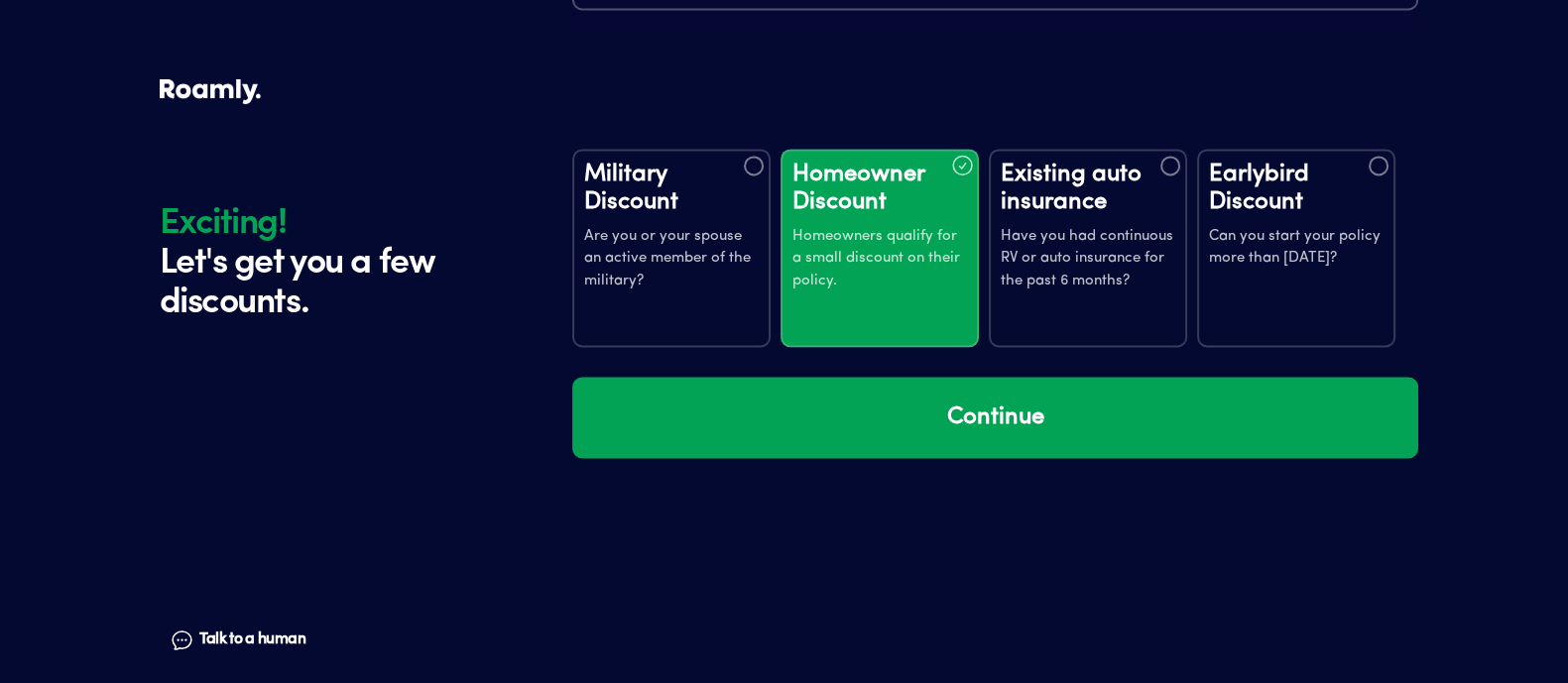 click on "Existing auto insurance" at bounding box center [1088, 188] 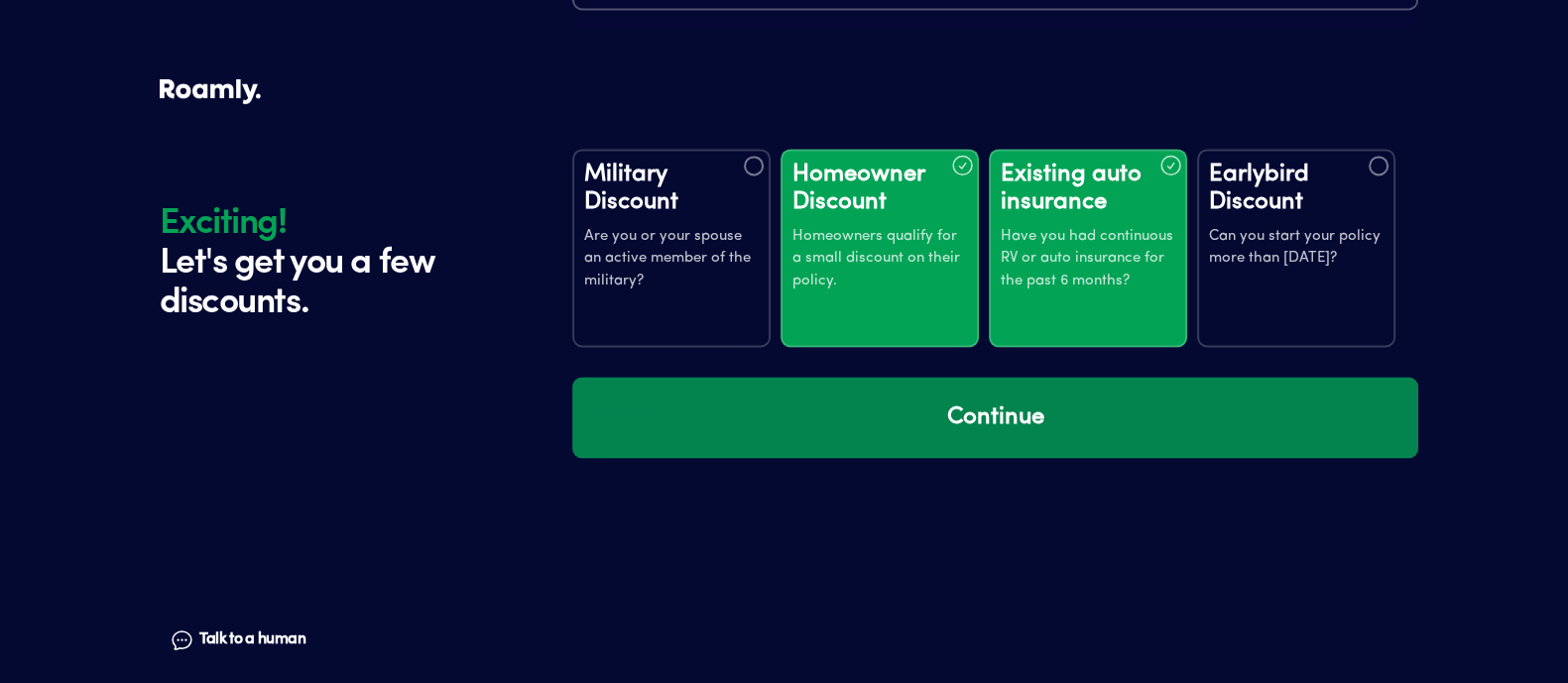 click on "Continue" at bounding box center [995, 417] 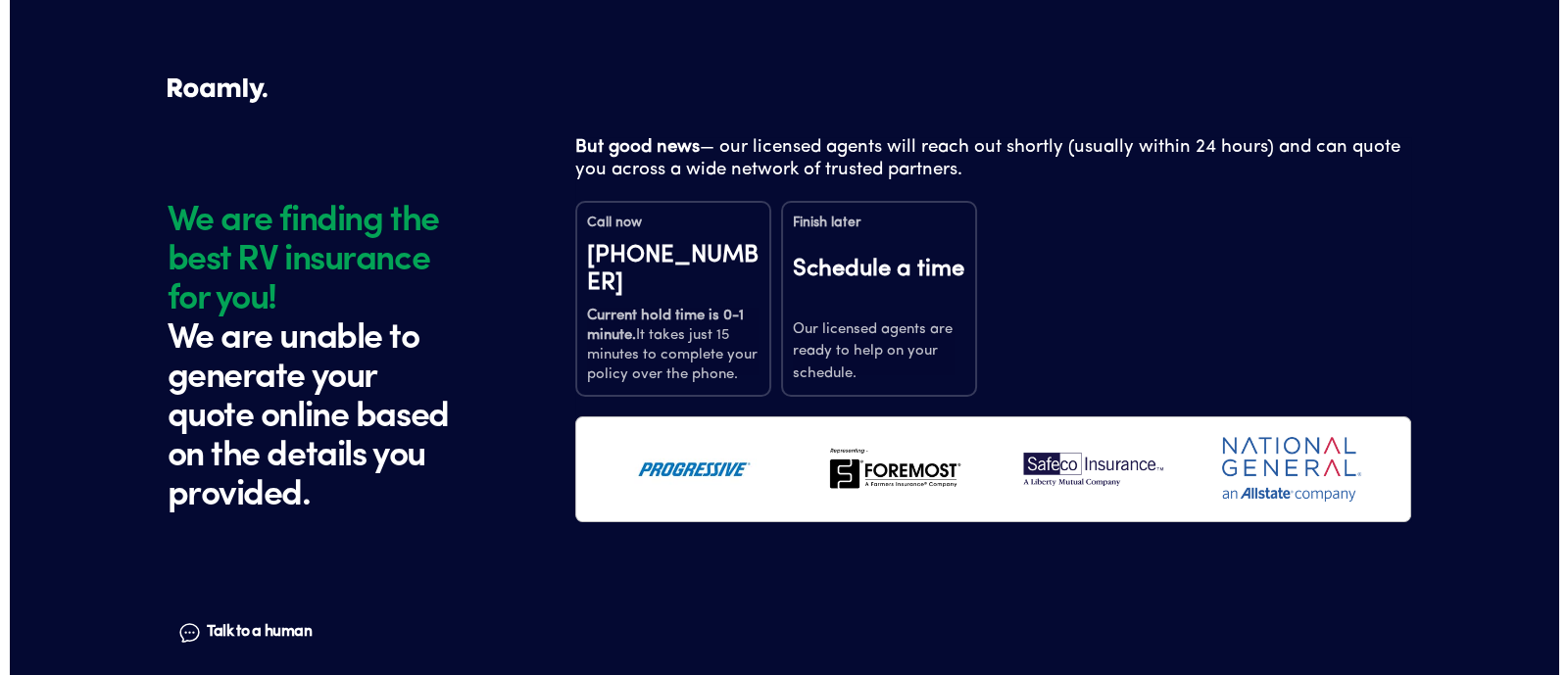 scroll, scrollTop: 0, scrollLeft: 0, axis: both 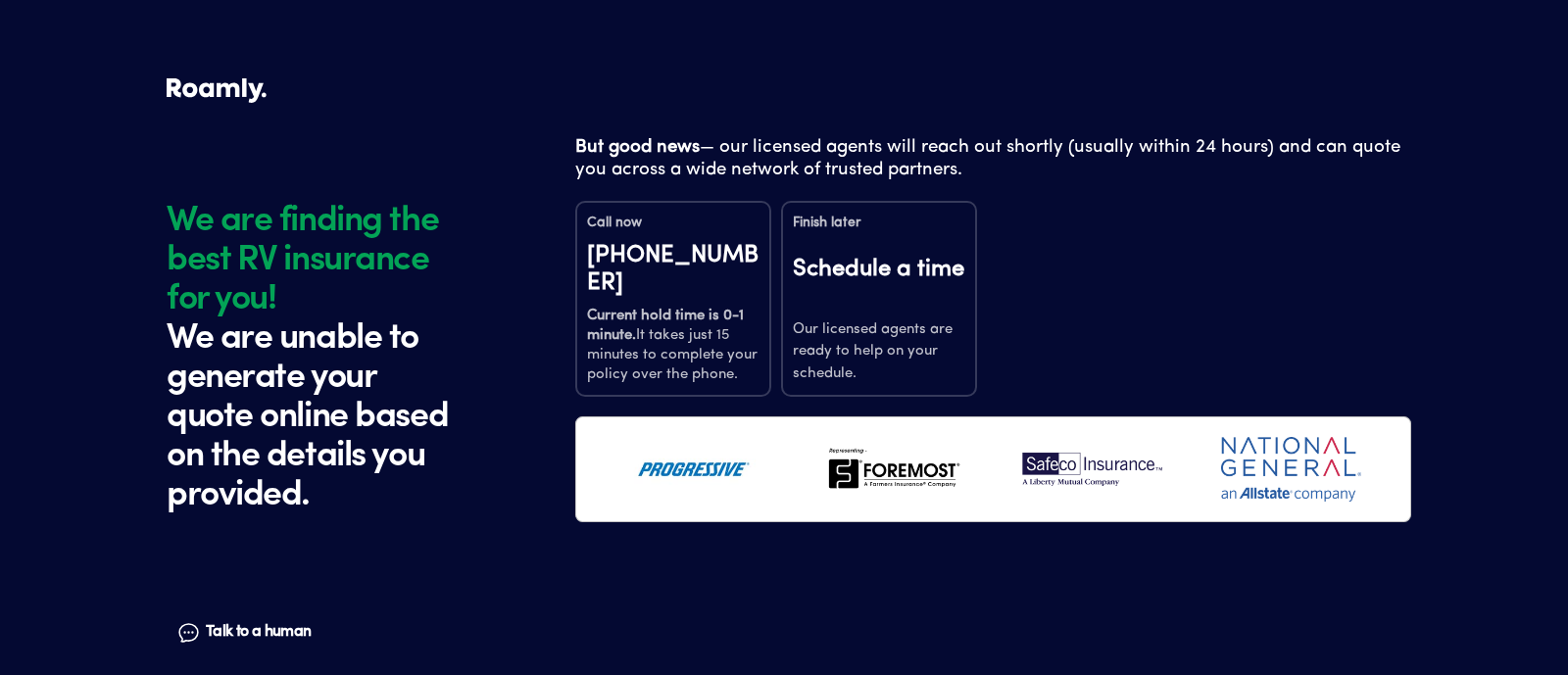 click on "Finish later Schedule a time Our licensed agents are ready to help on your schedule." at bounding box center [879, 299] 